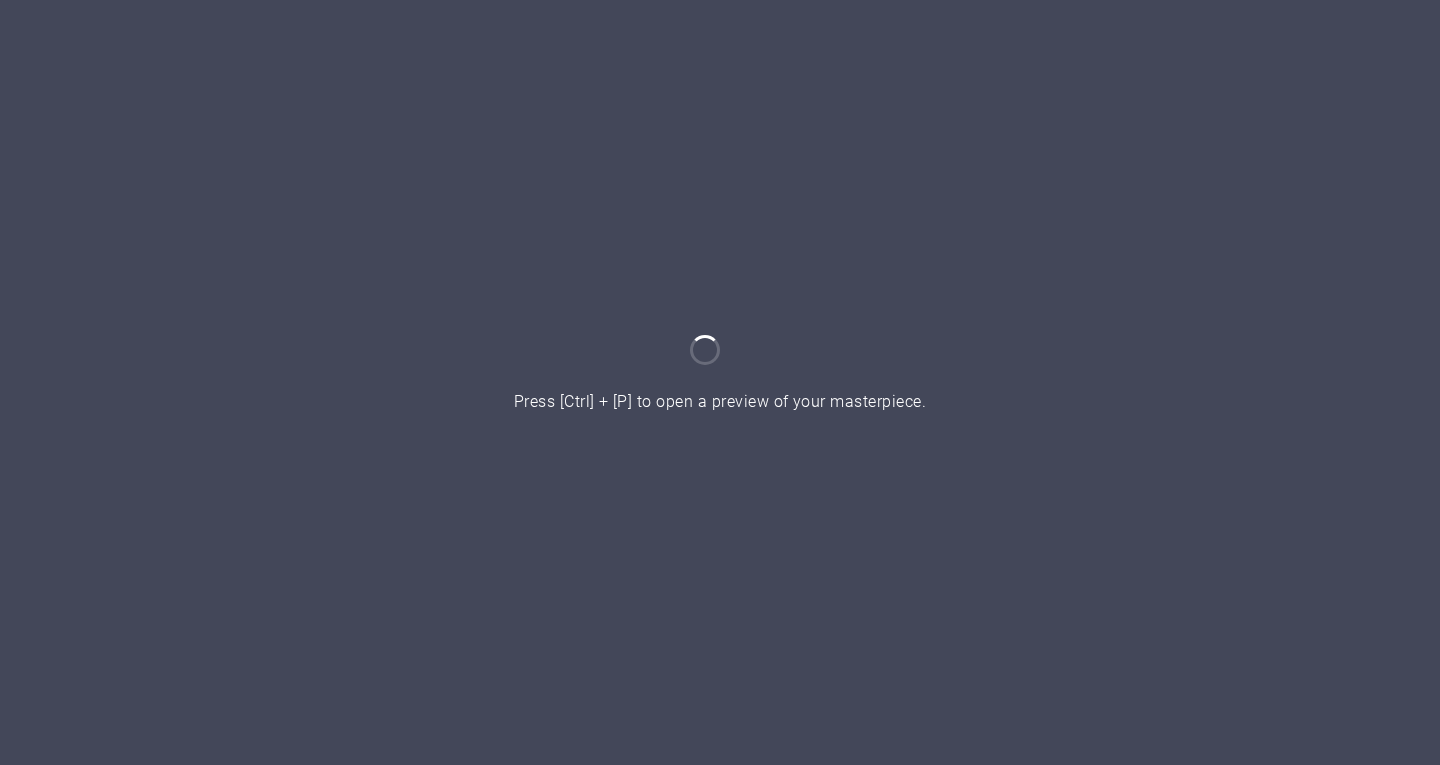 scroll, scrollTop: 0, scrollLeft: 0, axis: both 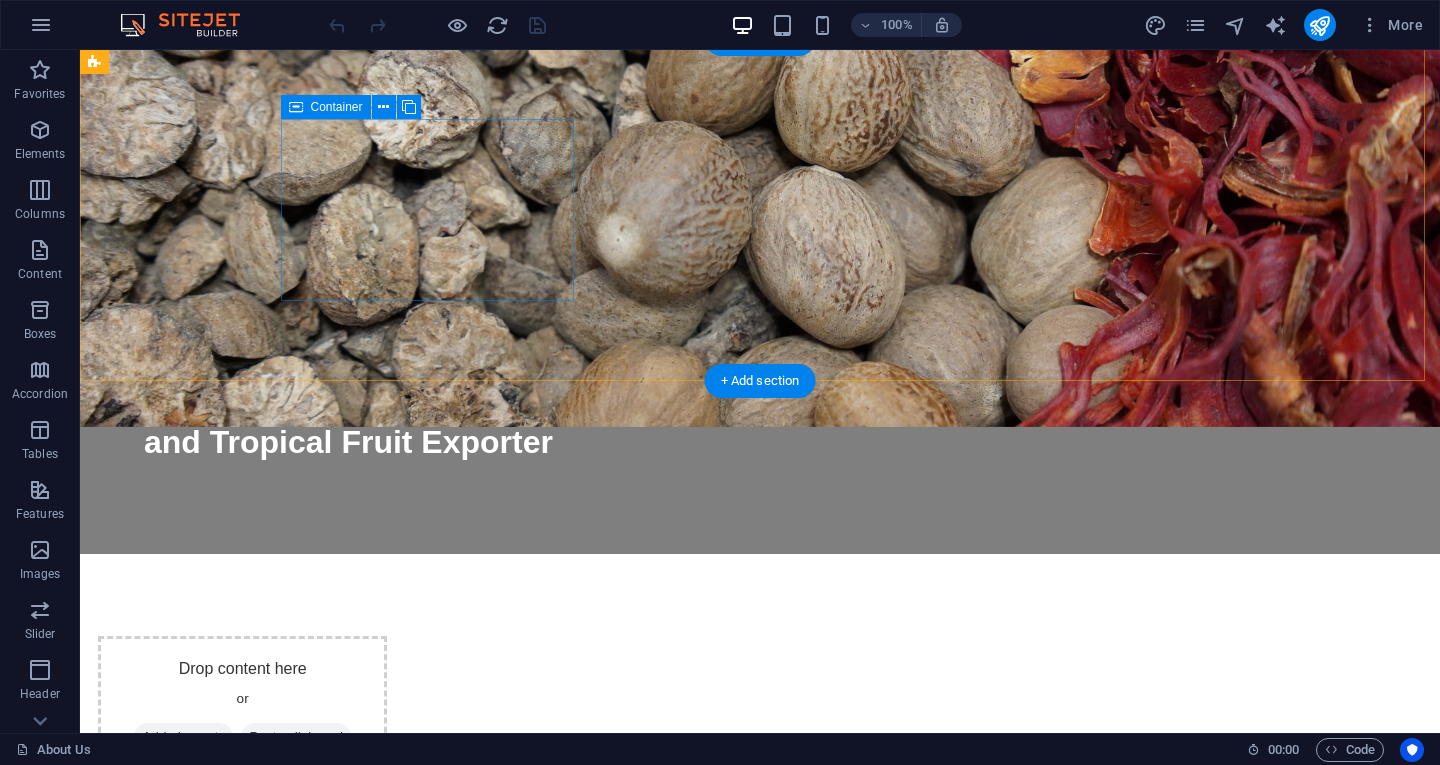 click on "Add elements" at bounding box center (183, 737) 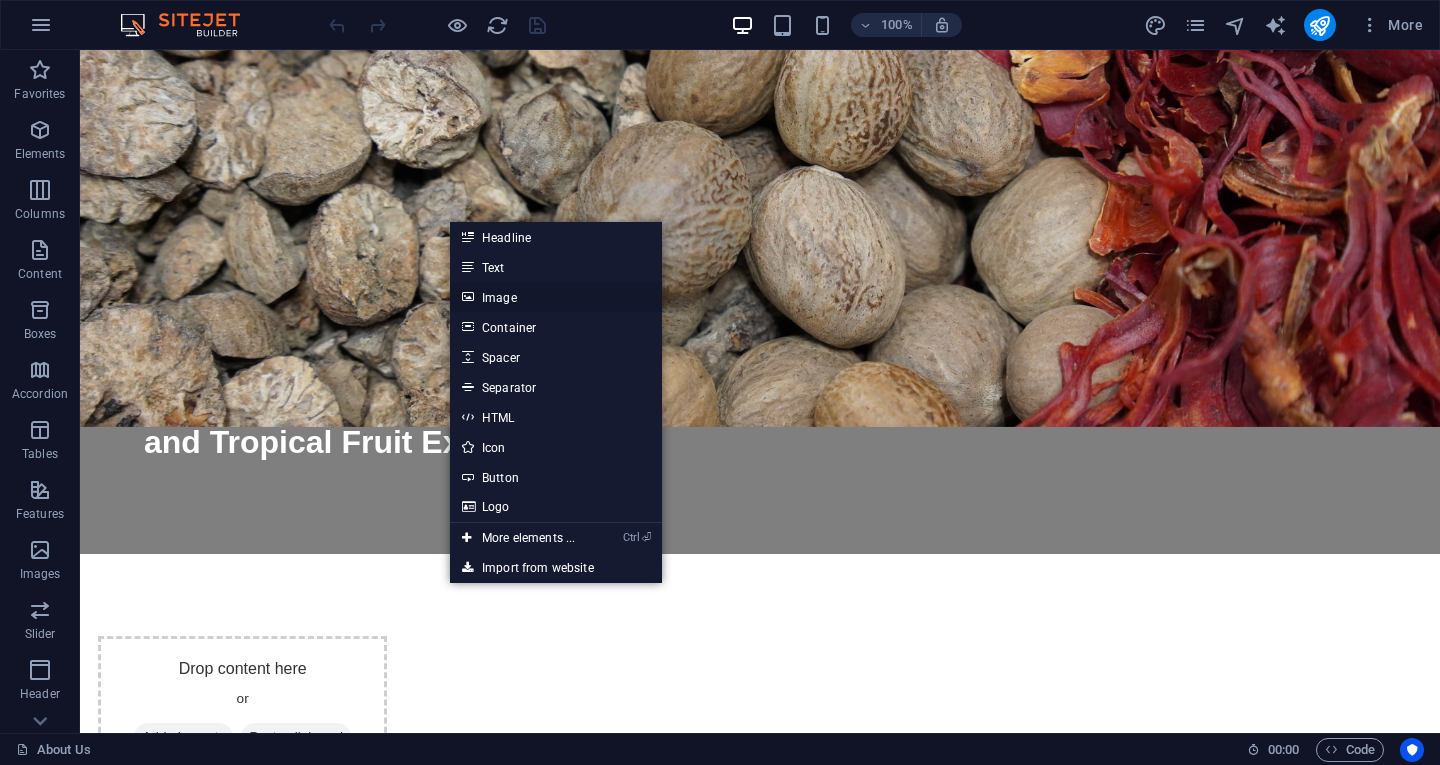 click on "Image" at bounding box center [556, 297] 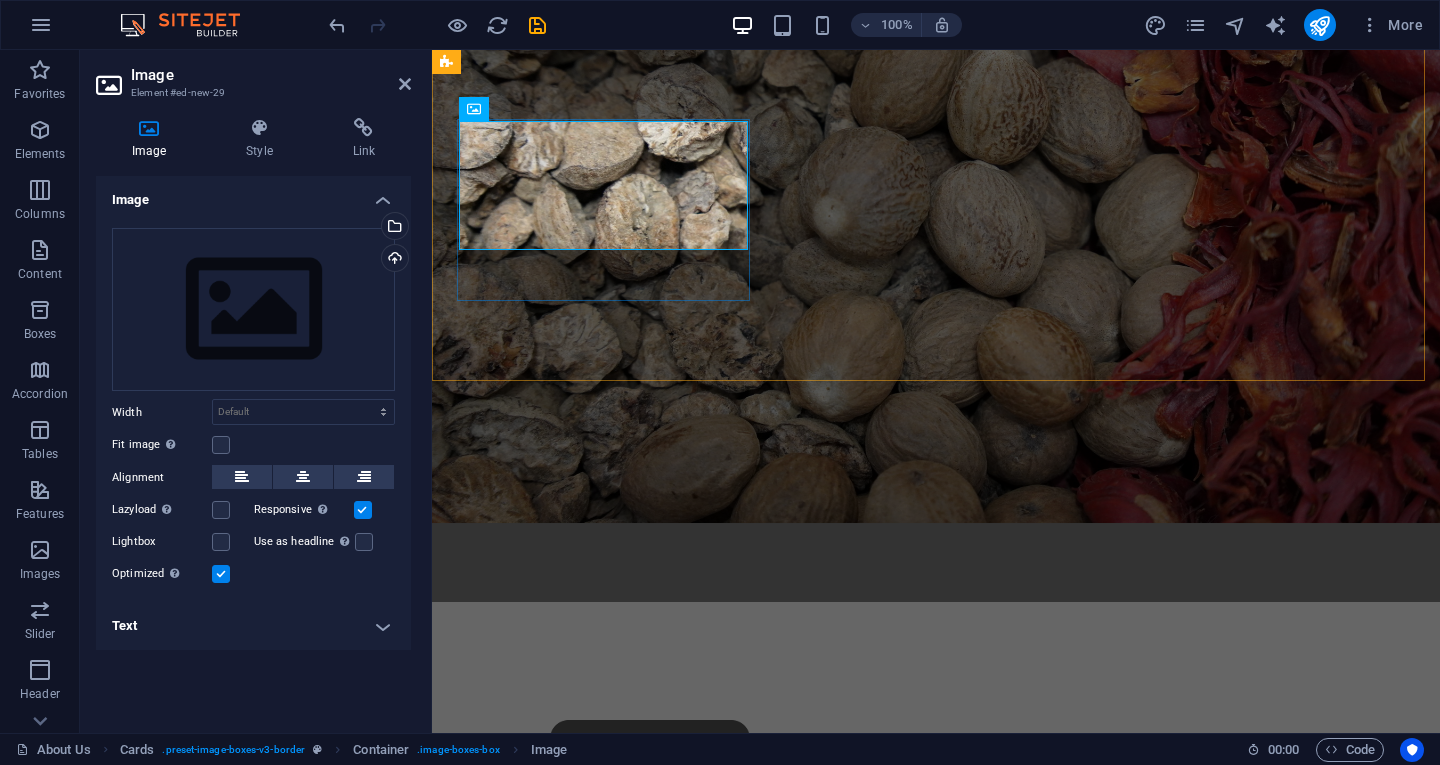scroll, scrollTop: 607, scrollLeft: 0, axis: vertical 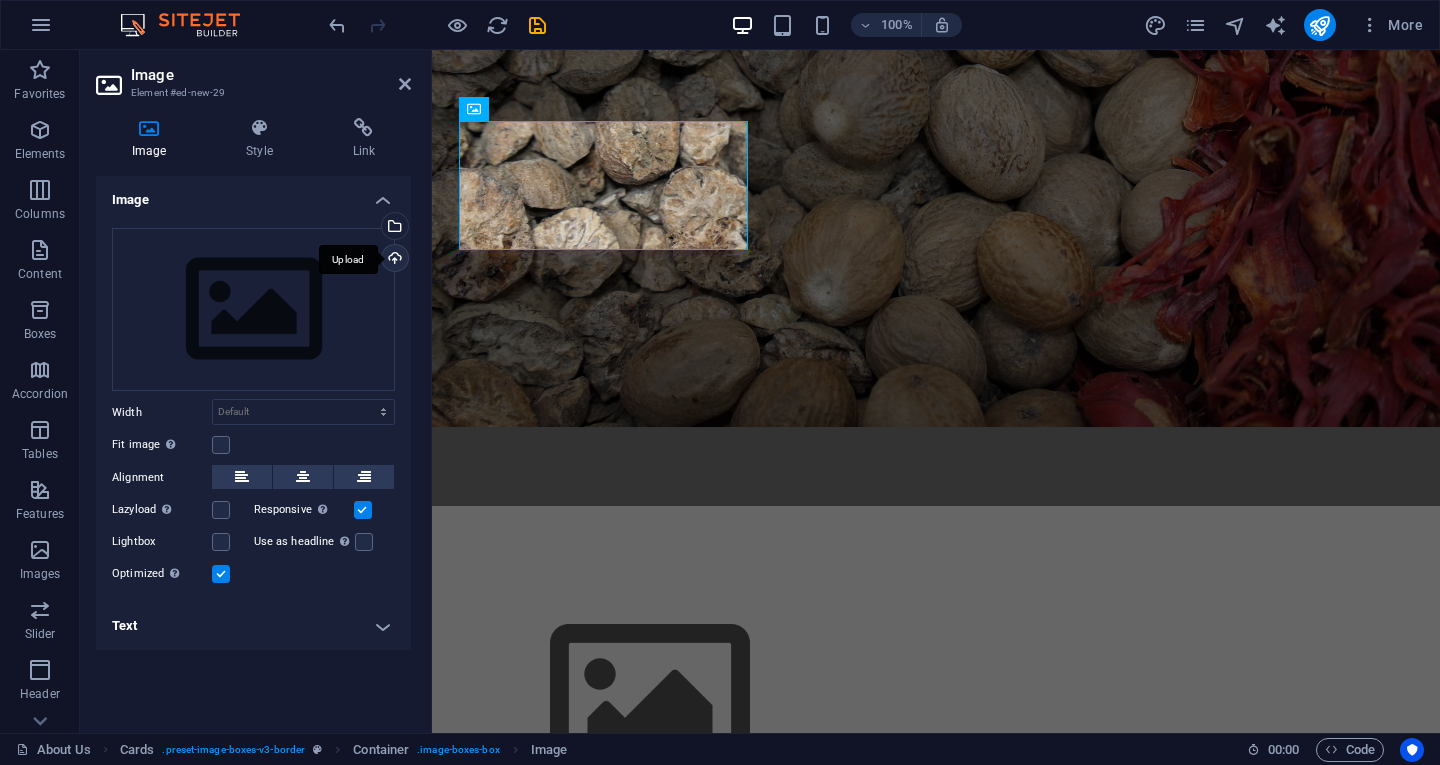 click on "Upload" at bounding box center (393, 260) 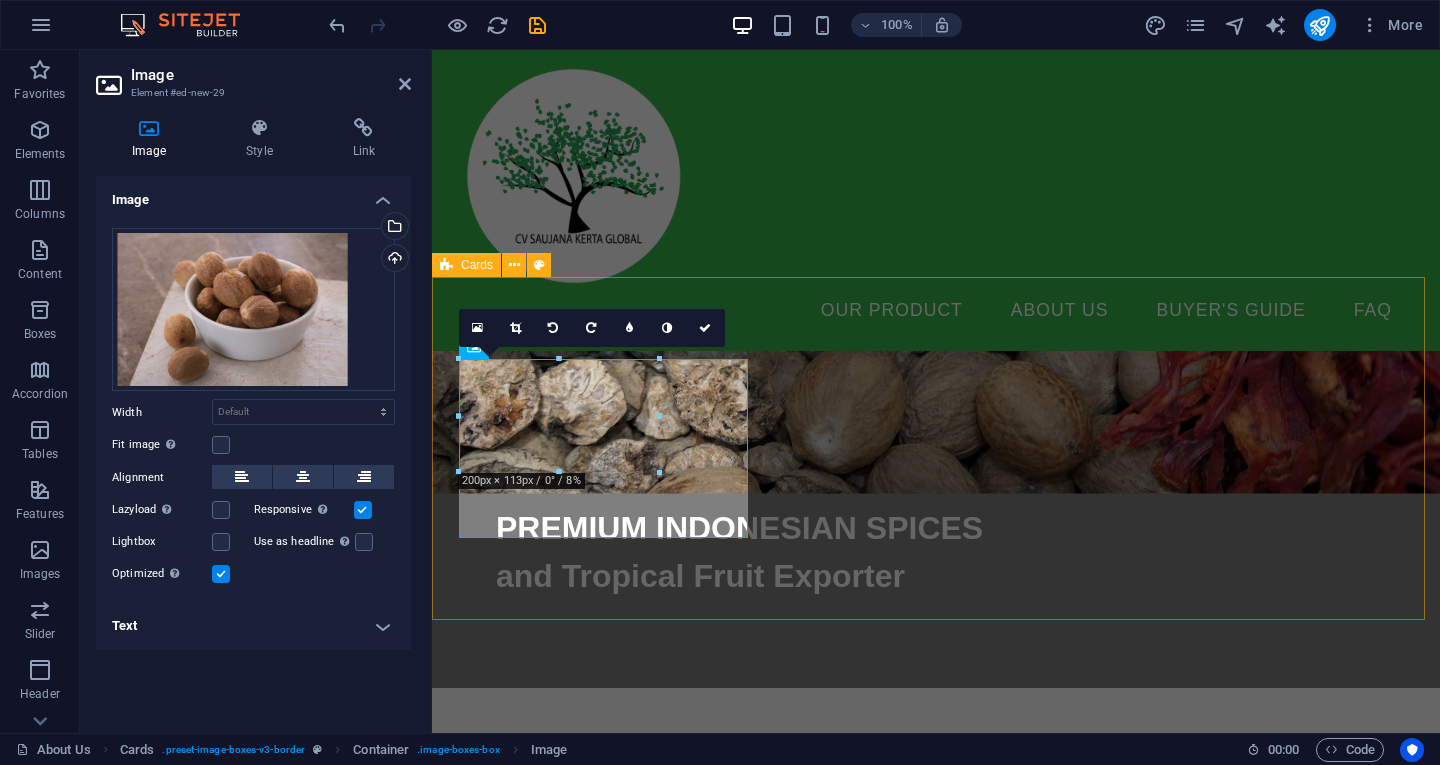 scroll, scrollTop: 356, scrollLeft: 0, axis: vertical 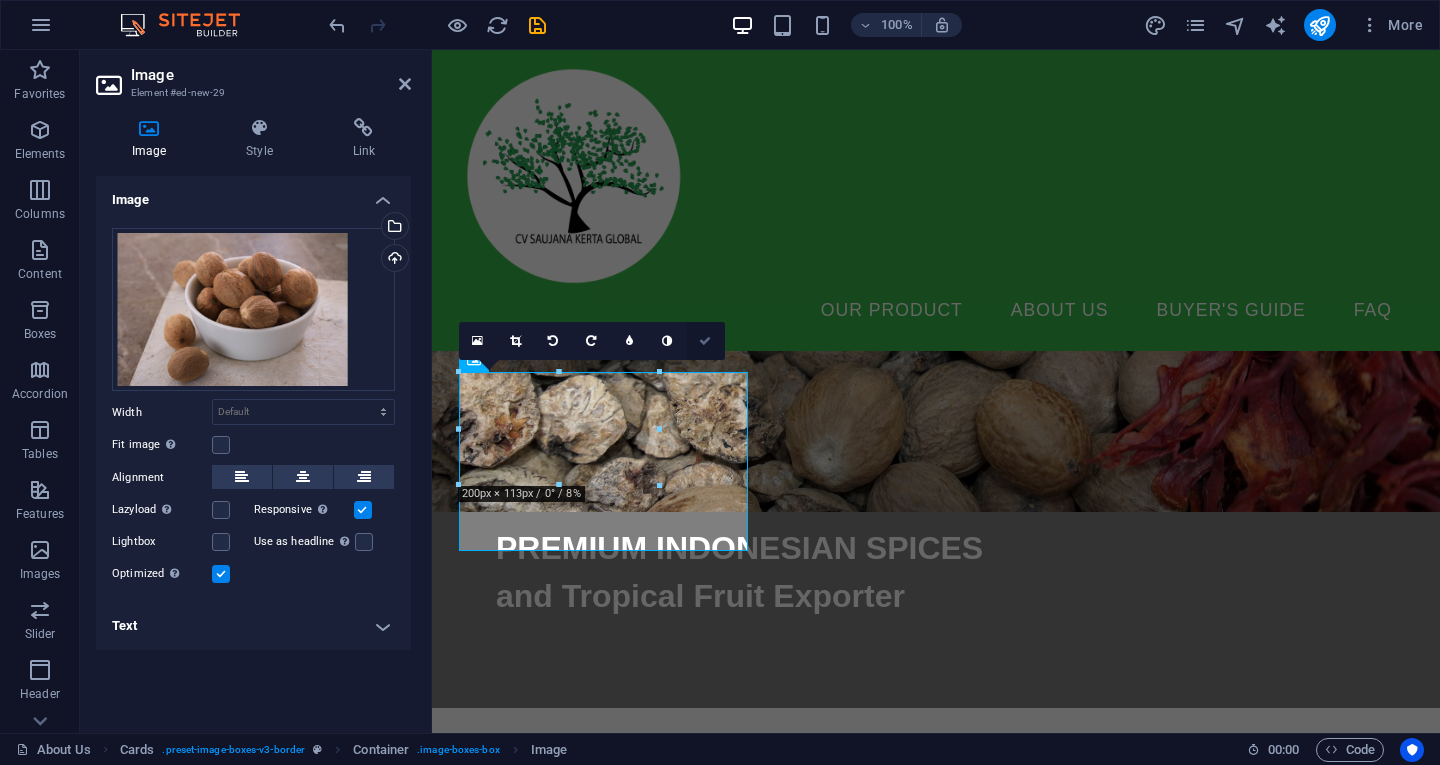 click at bounding box center (705, 341) 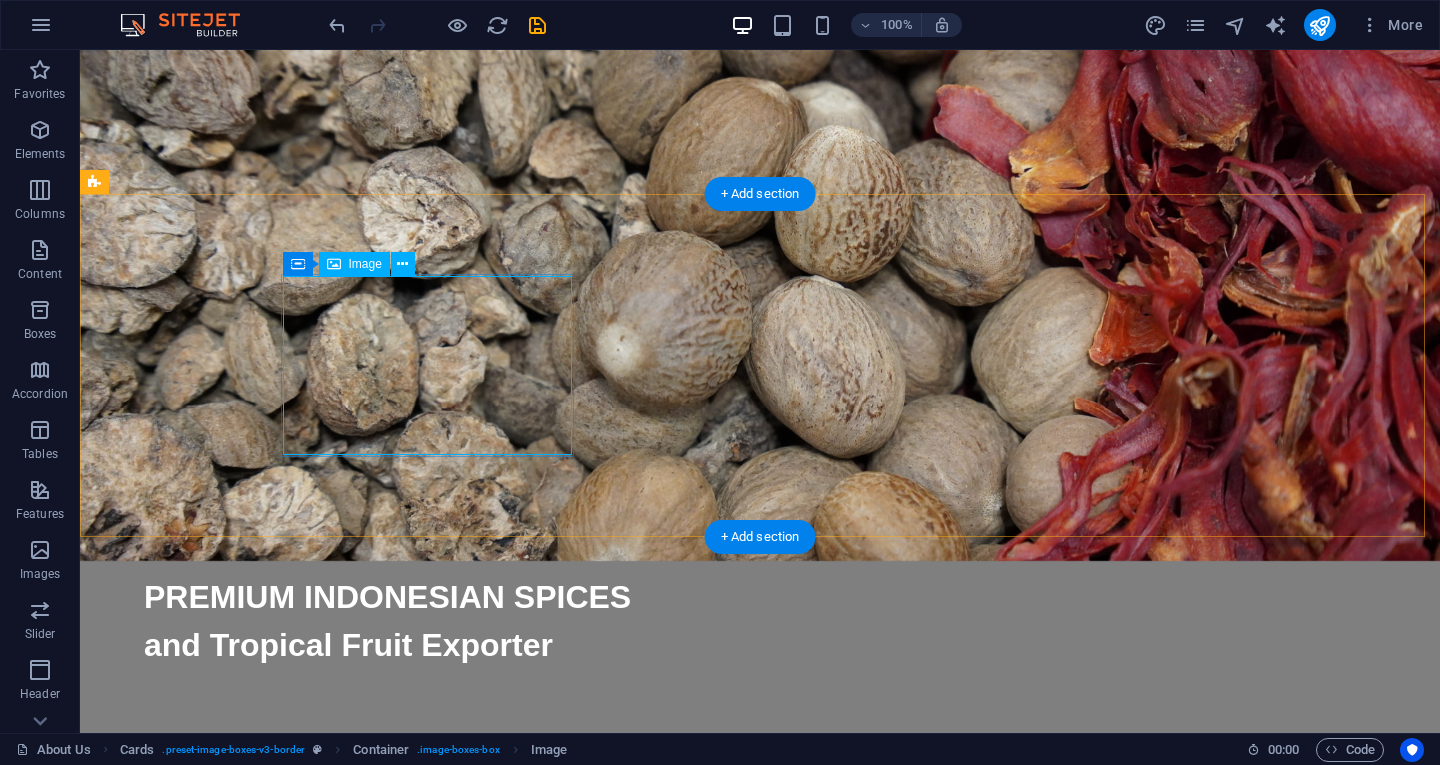 click at bounding box center [242, 1135] 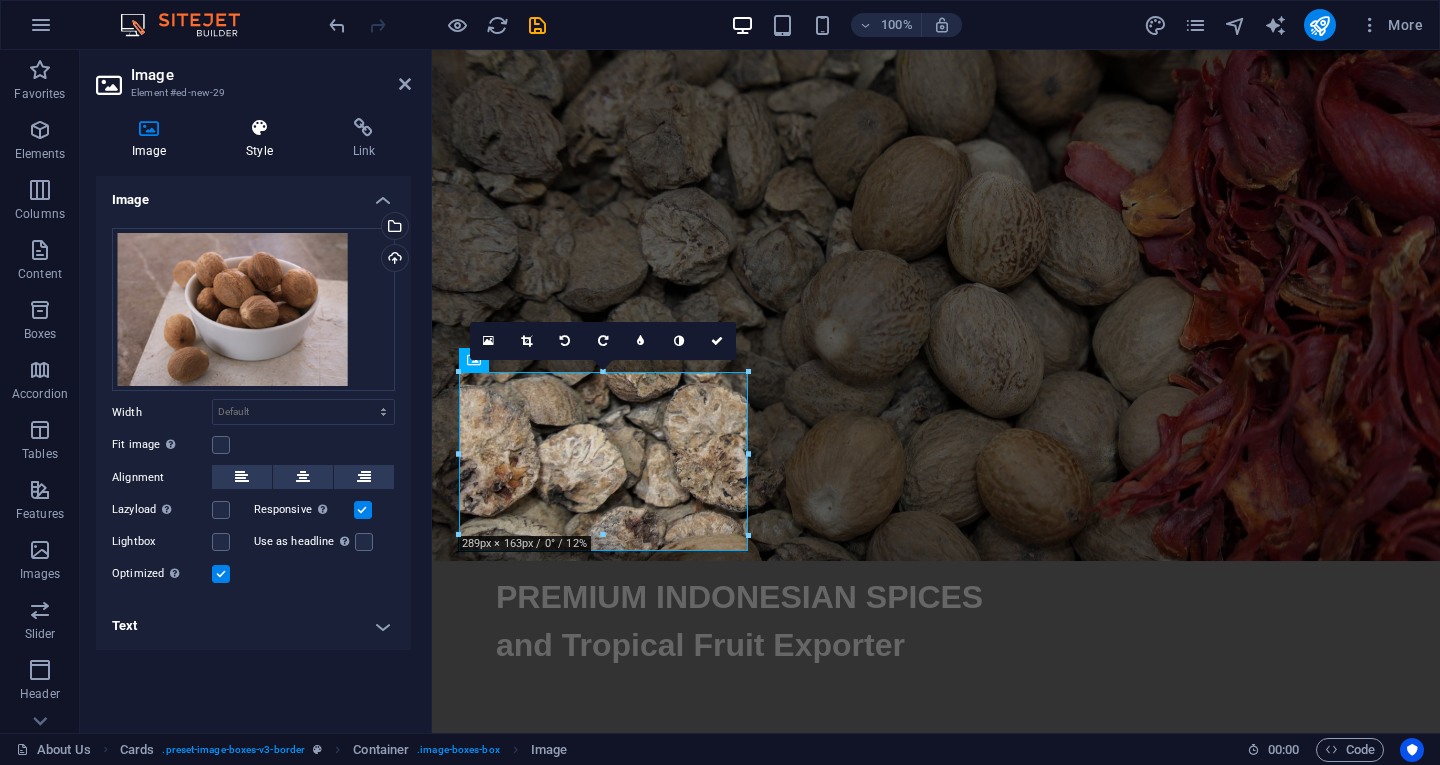 click on "Style" at bounding box center [263, 139] 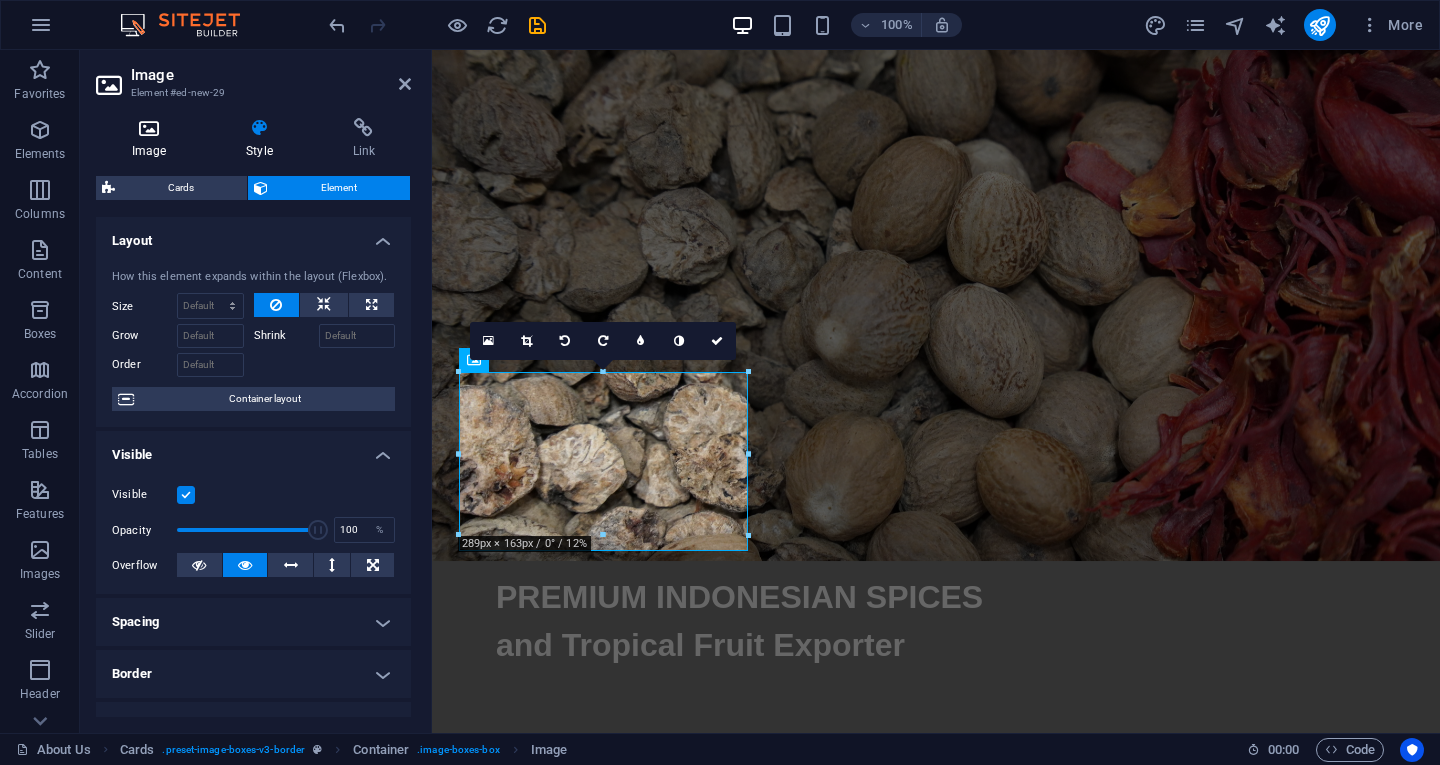 click at bounding box center (149, 128) 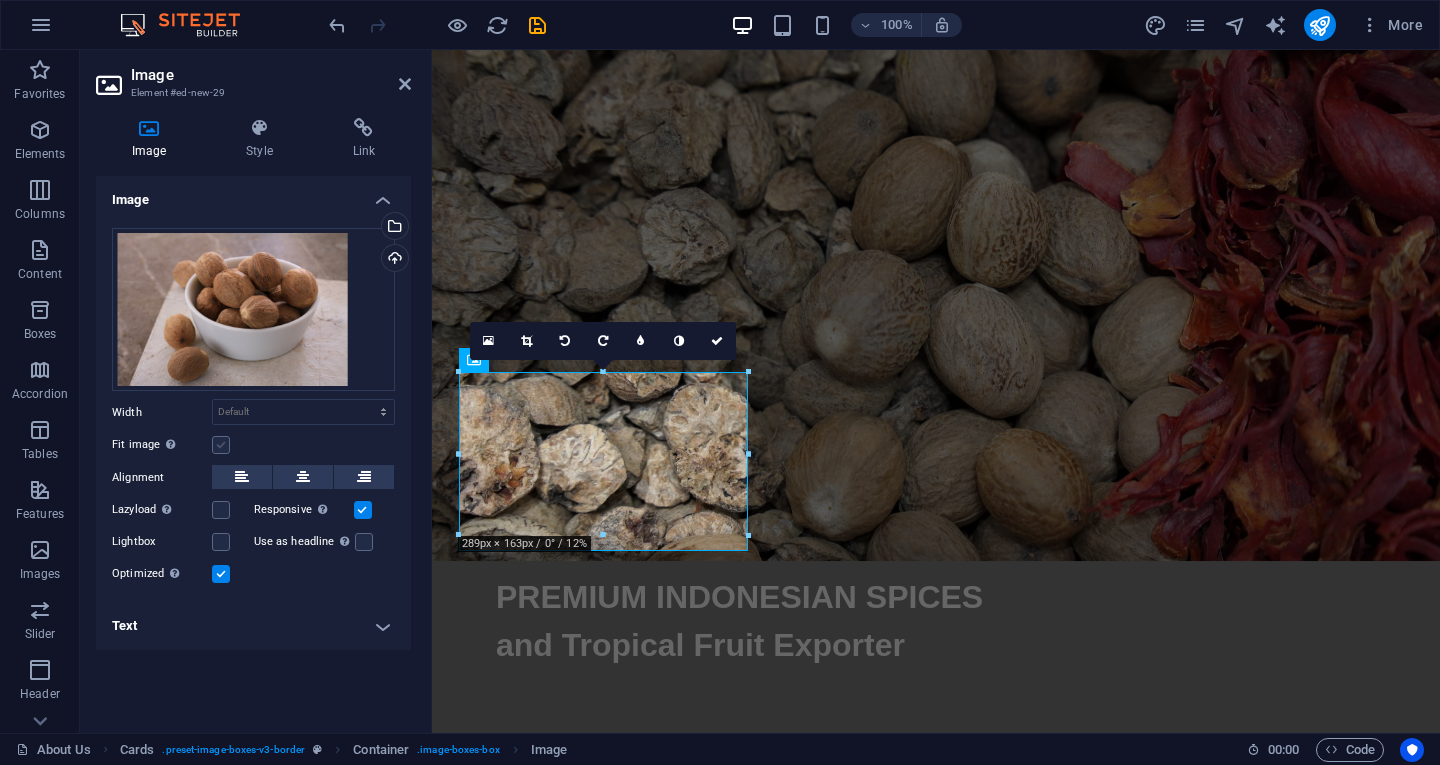 click at bounding box center (221, 445) 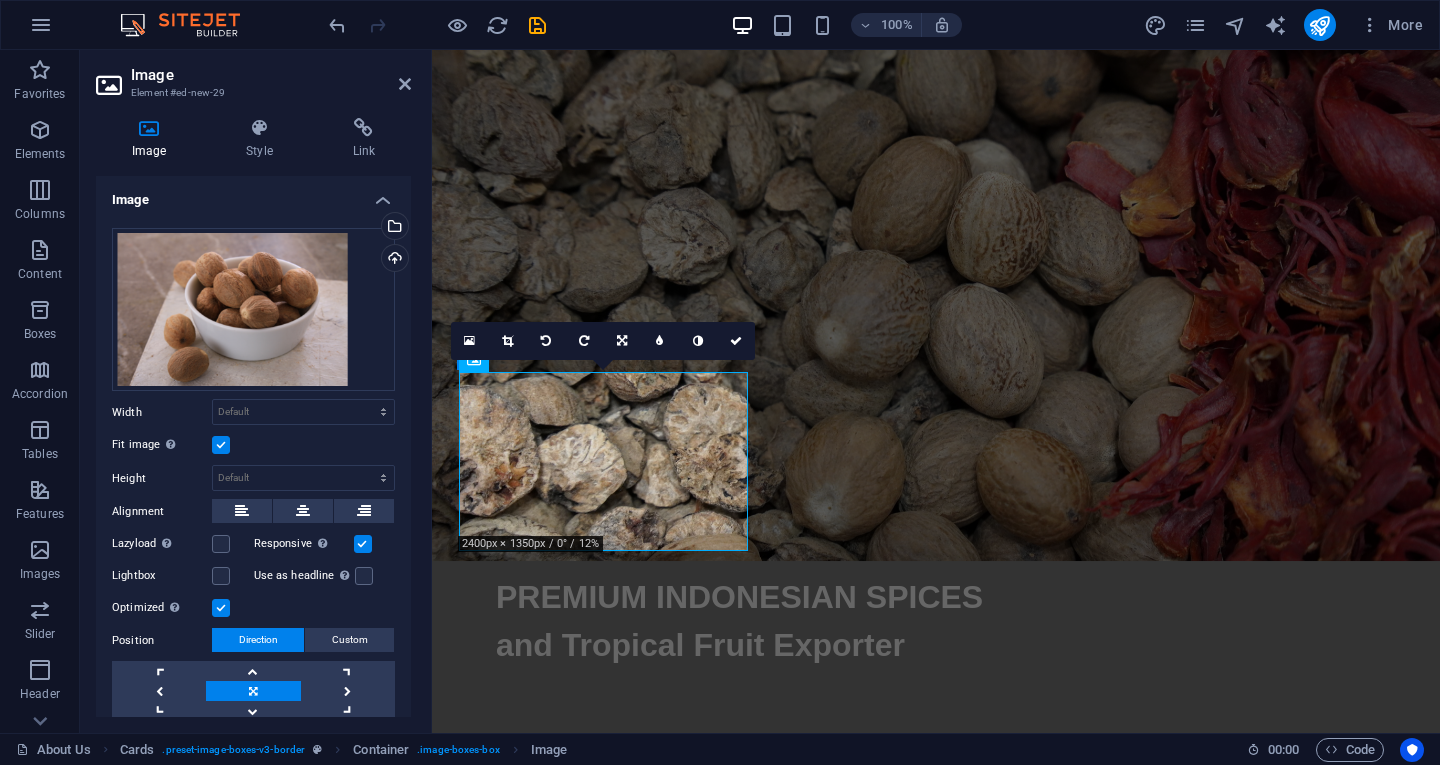 click at bounding box center [221, 445] 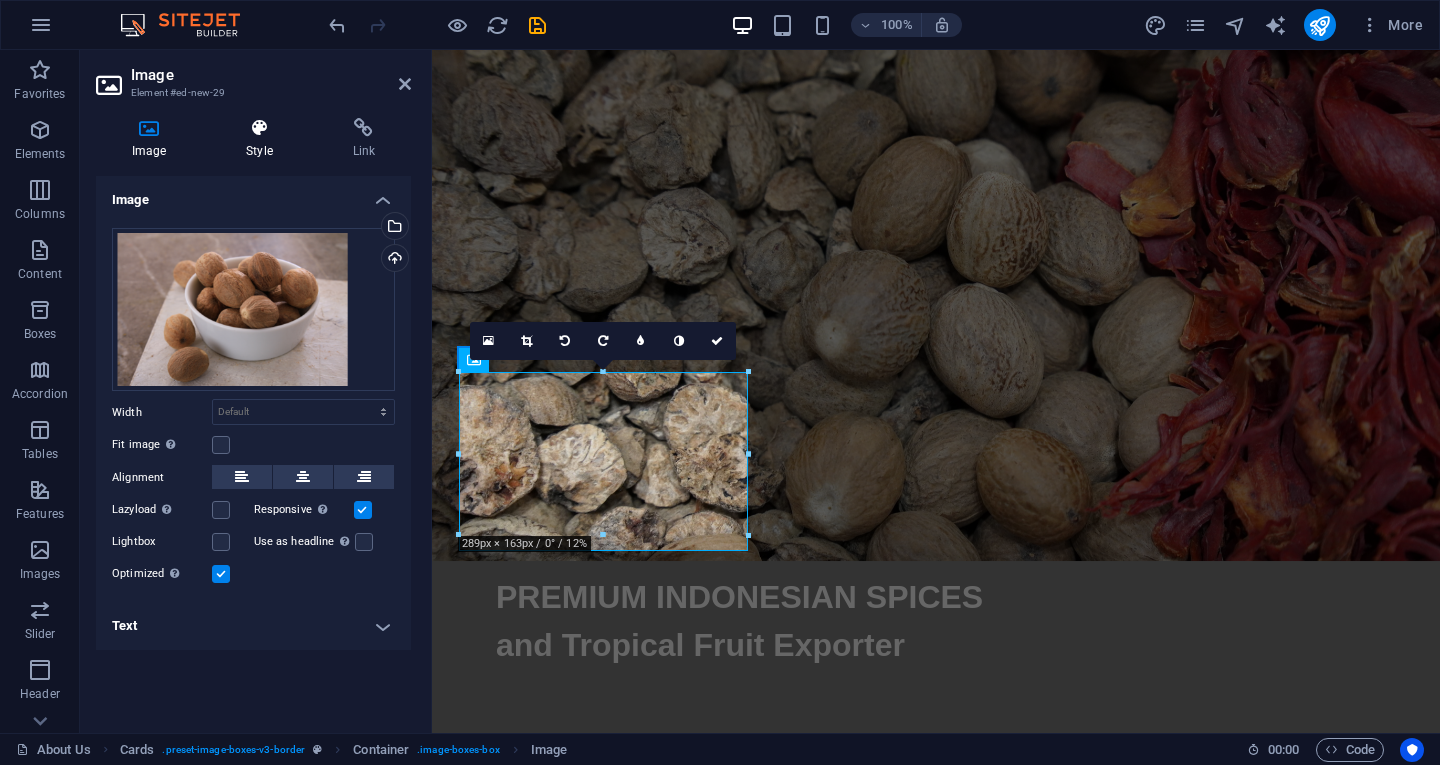 click on "Style" at bounding box center [263, 139] 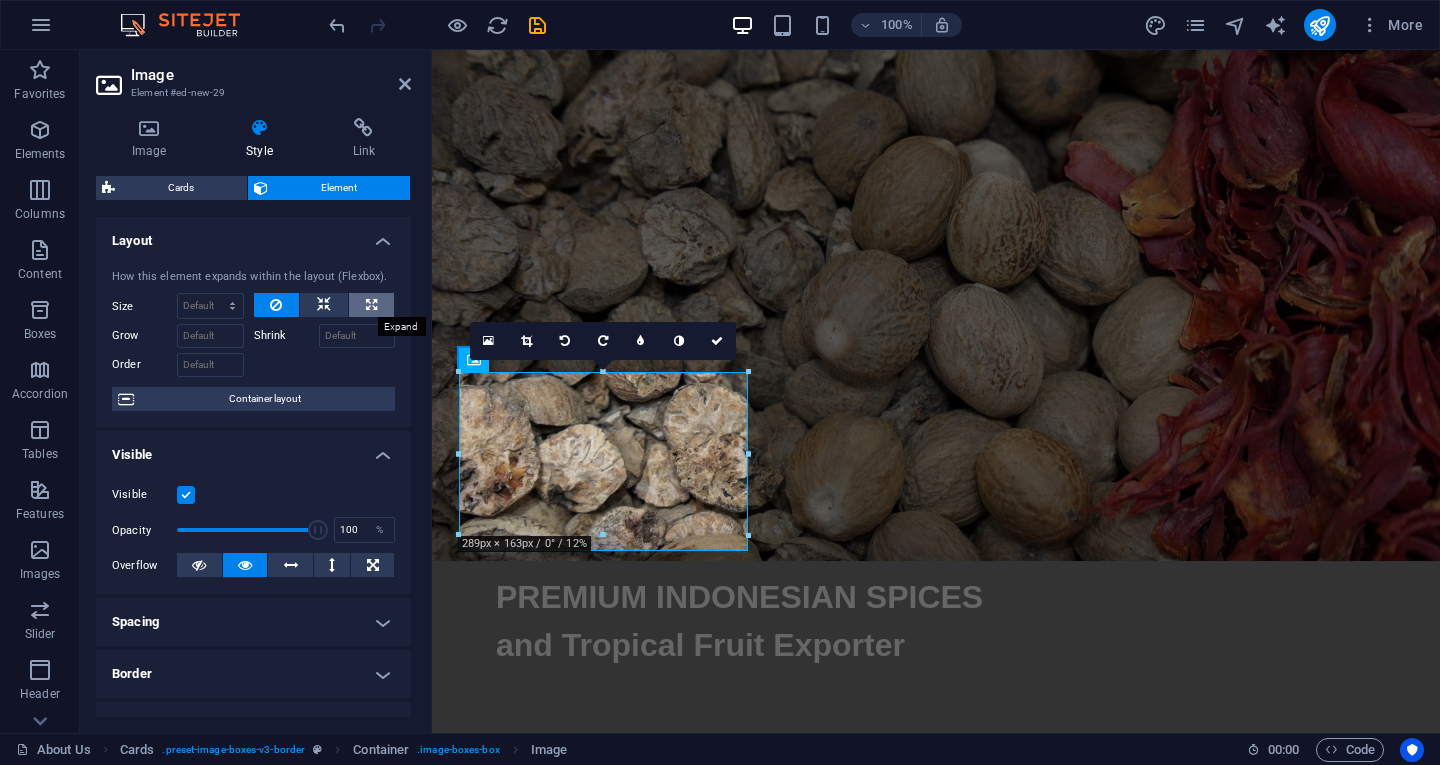 click at bounding box center (371, 305) 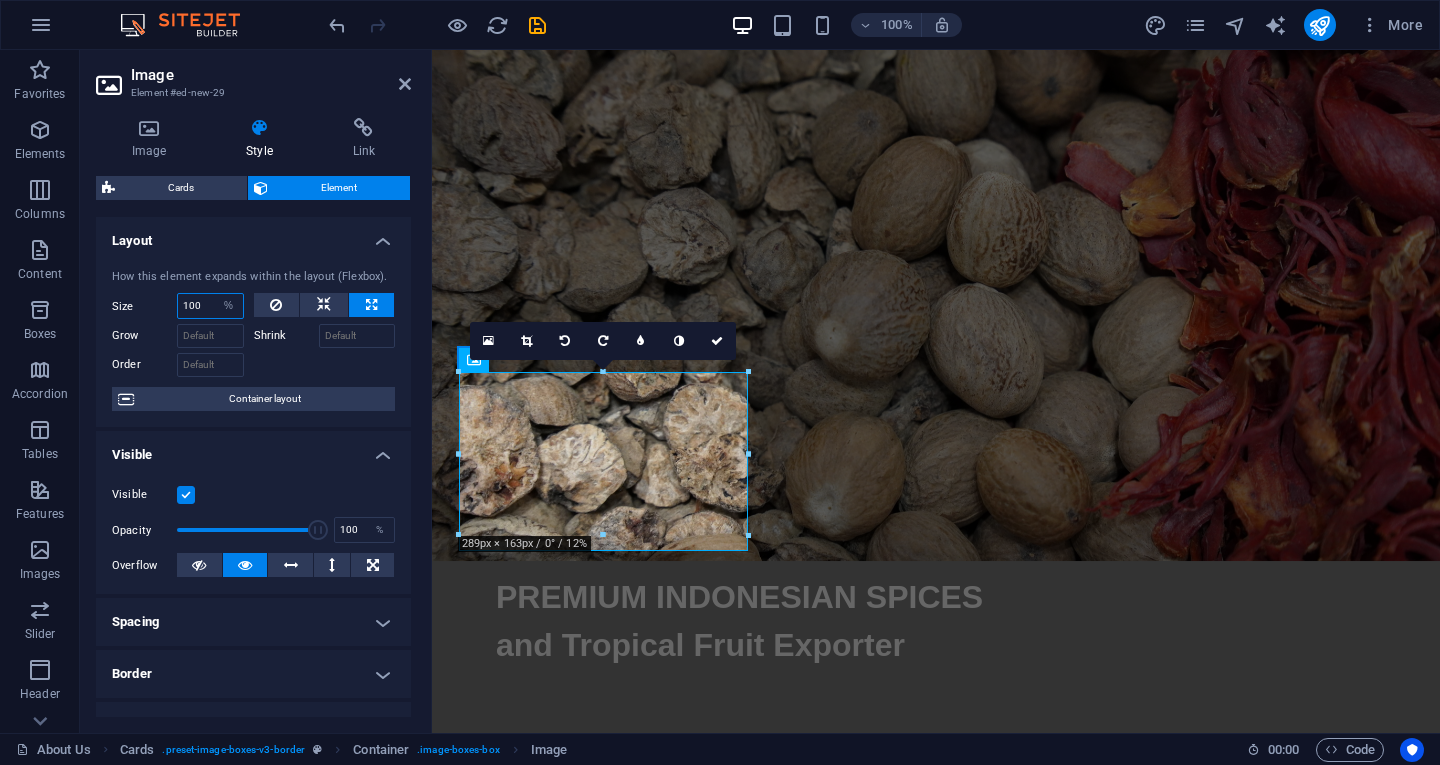click on "100" at bounding box center (210, 306) 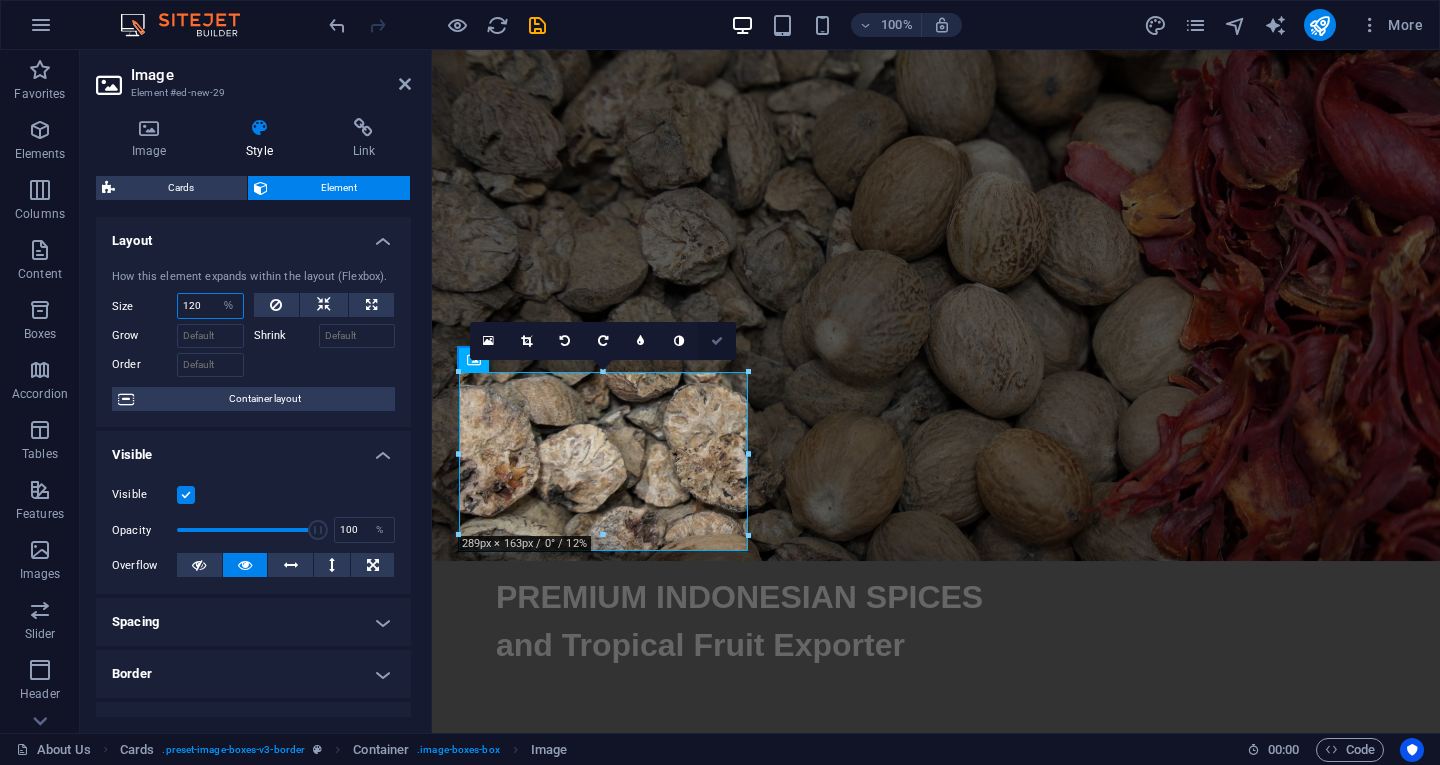 type on "120" 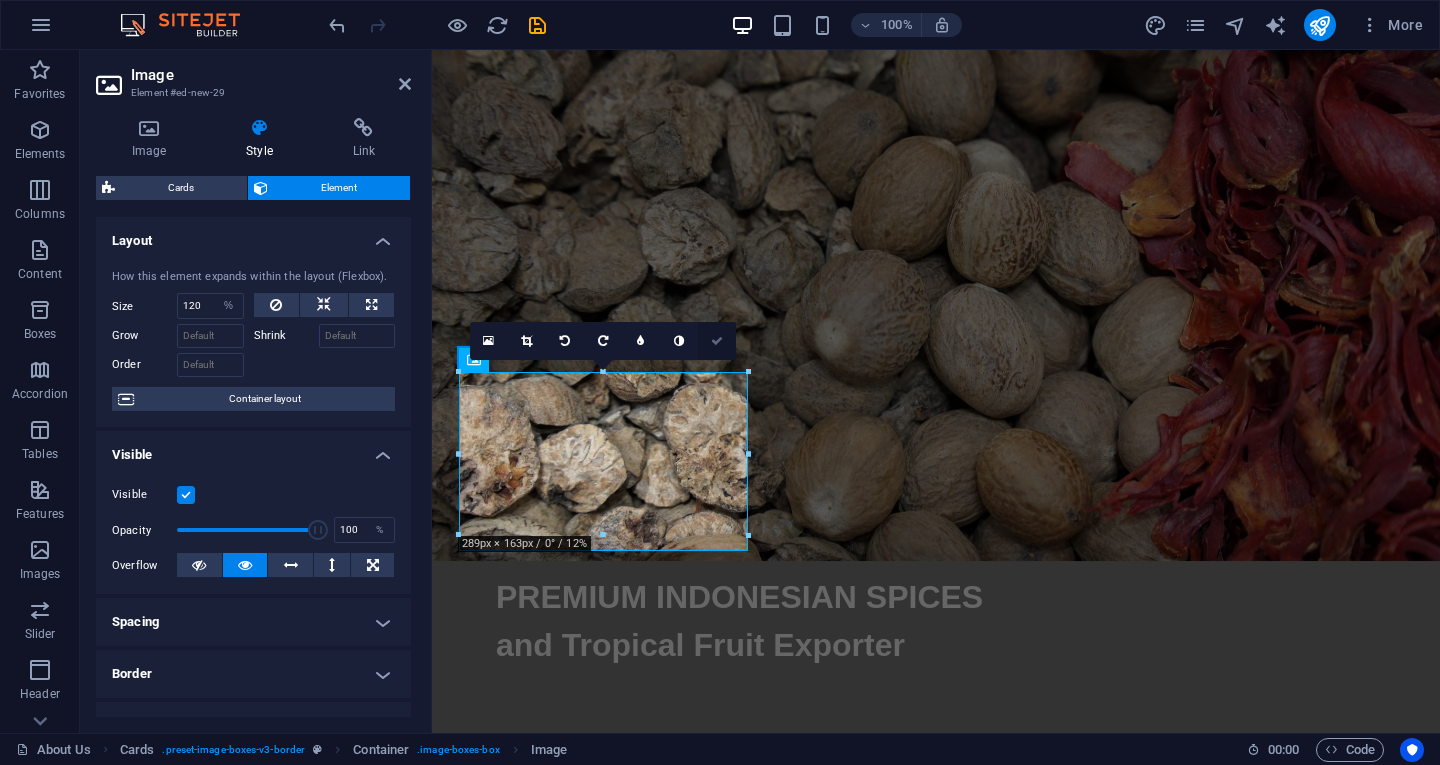 click at bounding box center [717, 341] 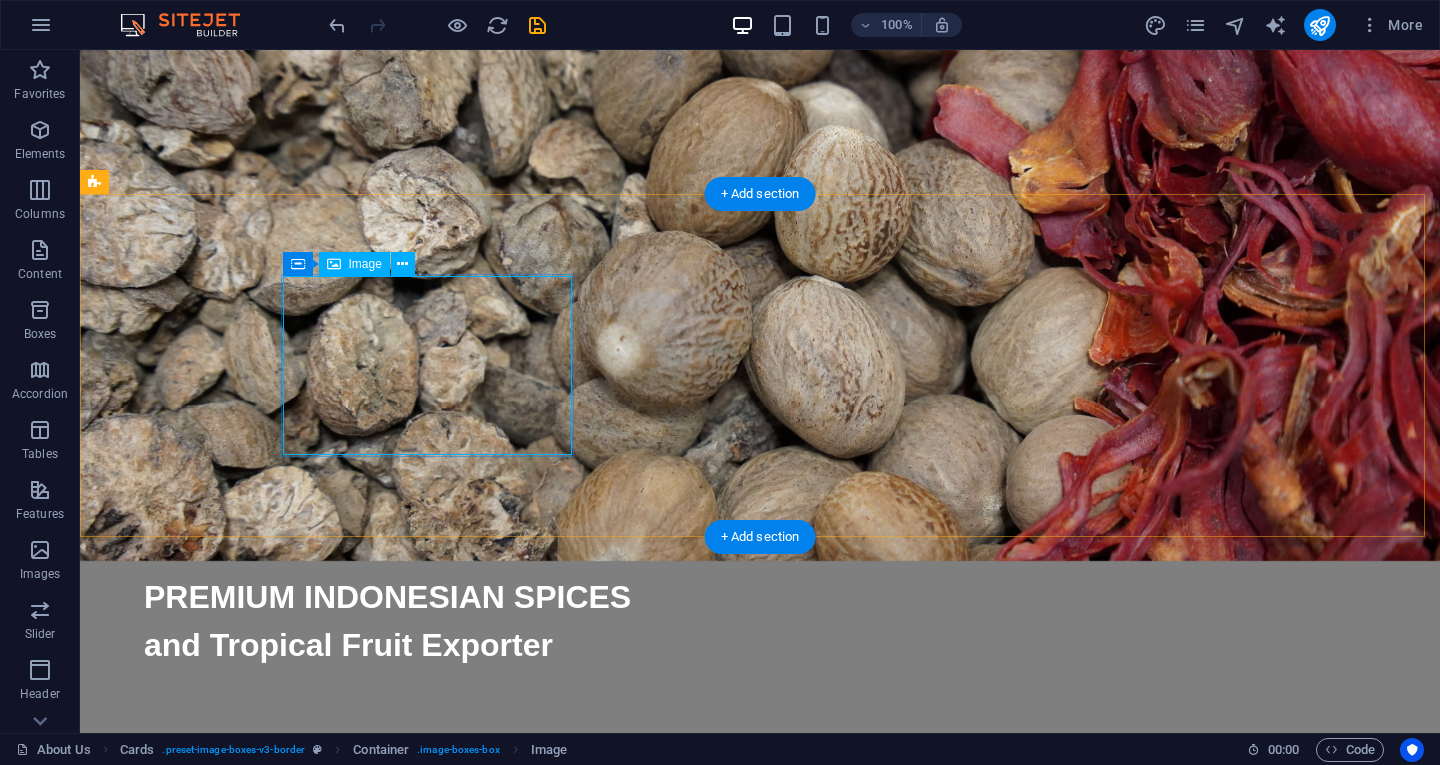 click at bounding box center (242, 1135) 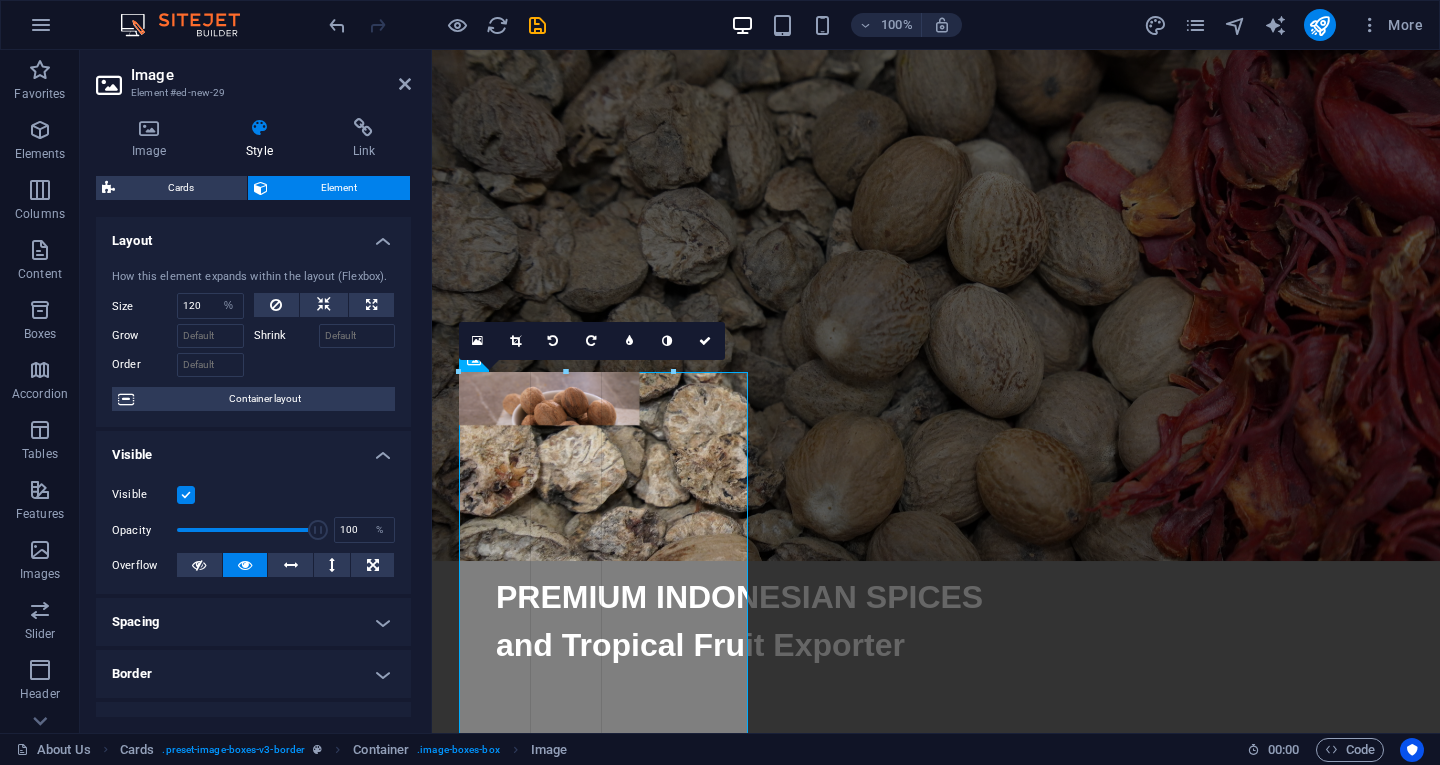 drag, startPoint x: 748, startPoint y: 537, endPoint x: 670, endPoint y: 519, distance: 80.04999 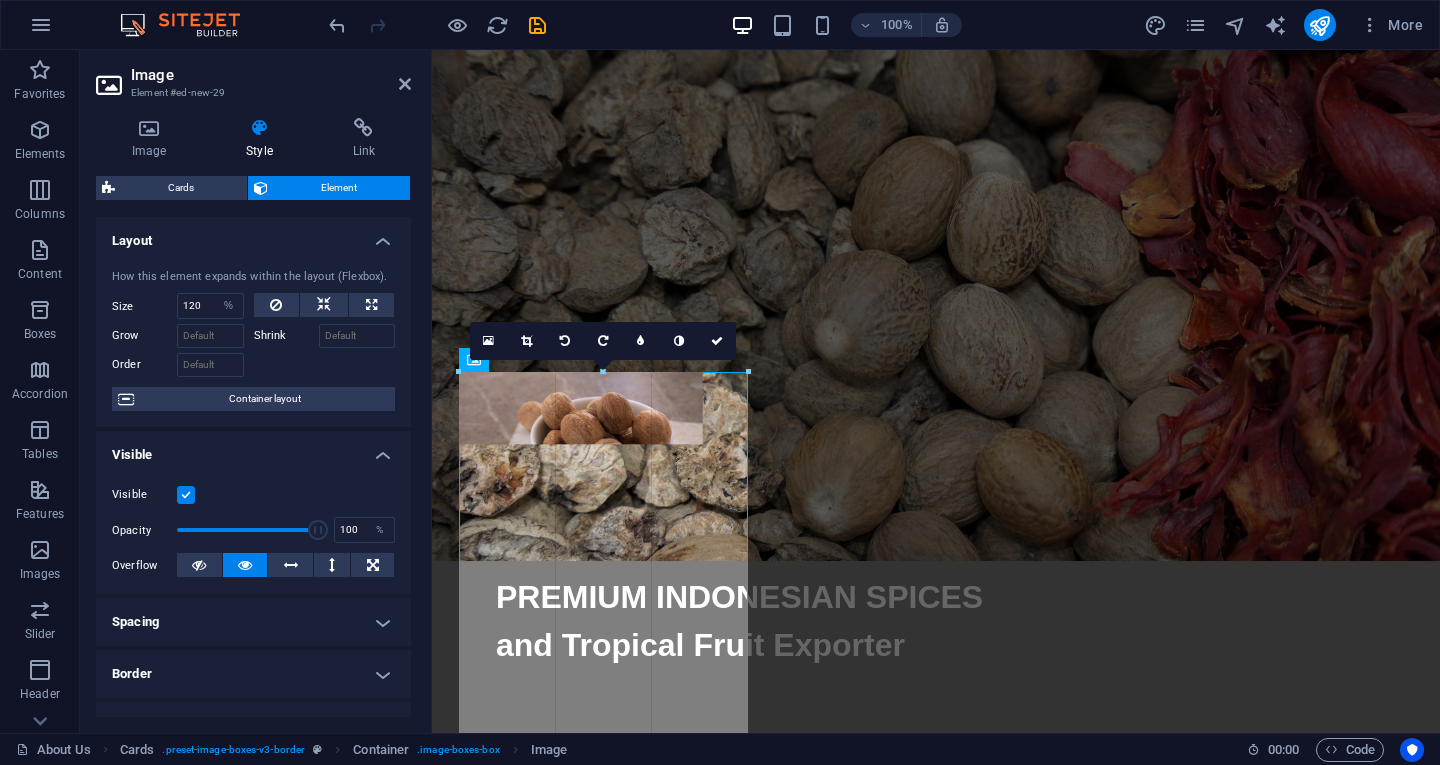 drag, startPoint x: 673, startPoint y: 491, endPoint x: 777, endPoint y: 533, distance: 112.1606 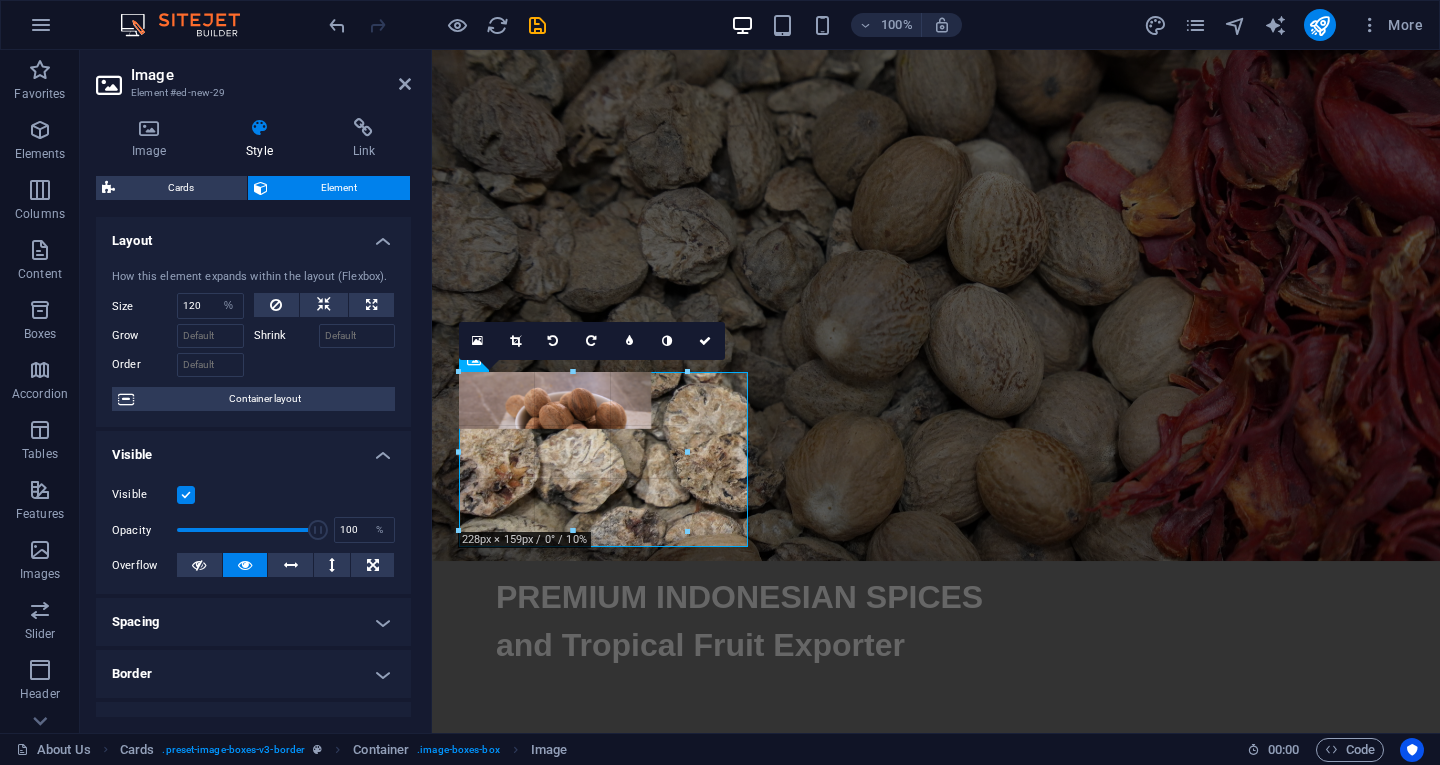 drag, startPoint x: 746, startPoint y: 534, endPoint x: 684, endPoint y: 503, distance: 69.31811 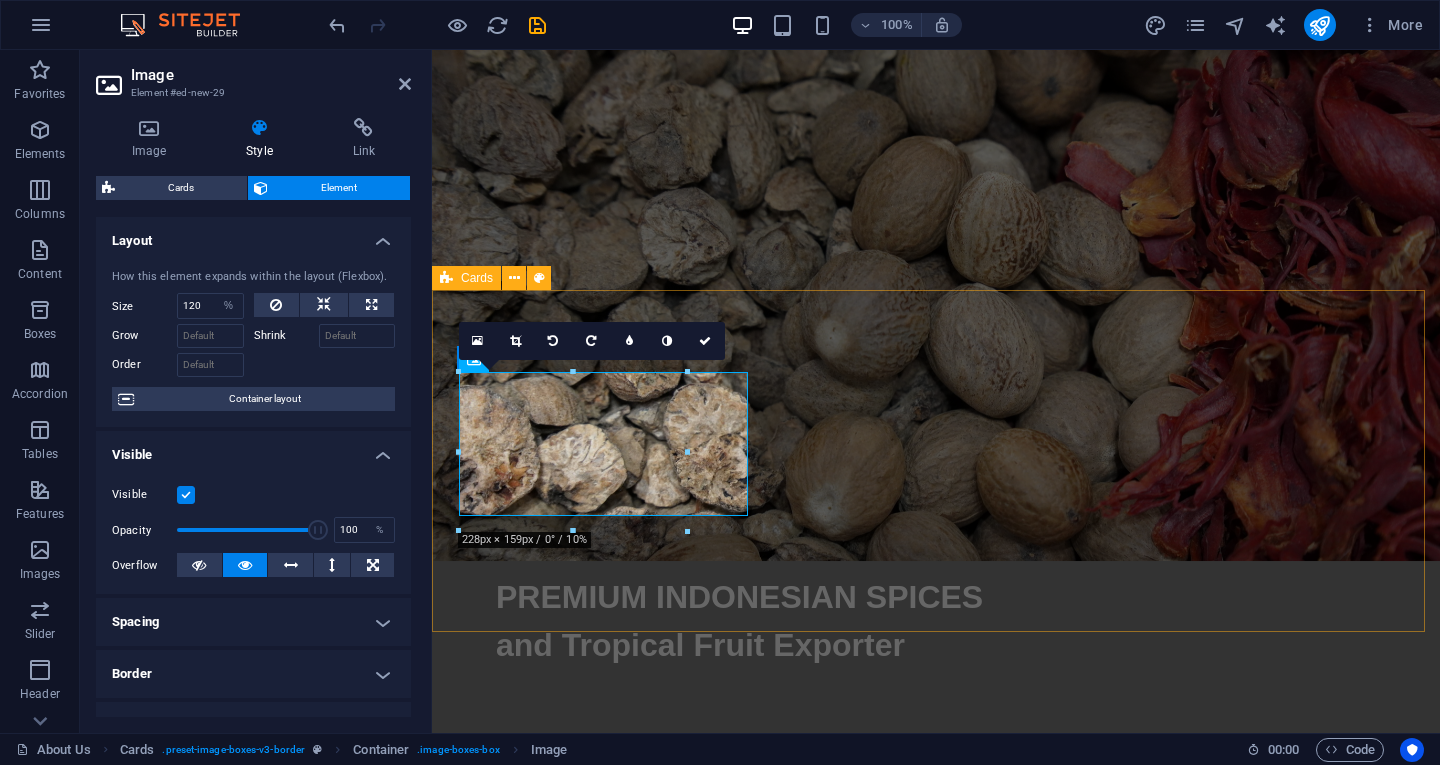 click on "Drop content here or  Add elements  Paste clipboard Drop content here or  Add elements  Paste clipboard" at bounding box center [936, 1073] 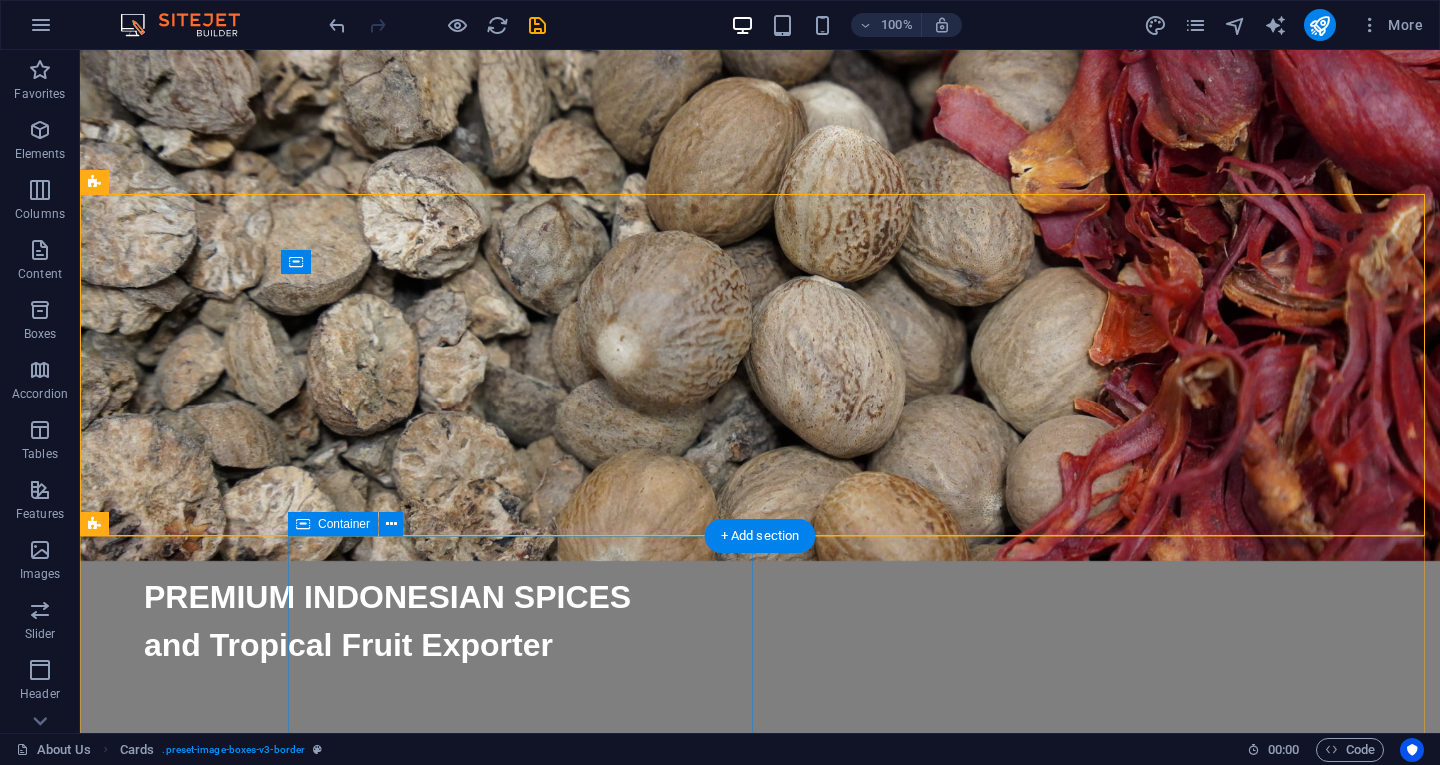 click on "Get in touch [DOMAIN] Jl. Tanjung Duren 6 No.[NUMBER] , [POSTAL_CODE] [CITY] +[COUNTRY_CODE] [PHONE] info@[DOMAIN].com Legal Notice  |  Privacy Policy" at bounding box center [864, 1625] 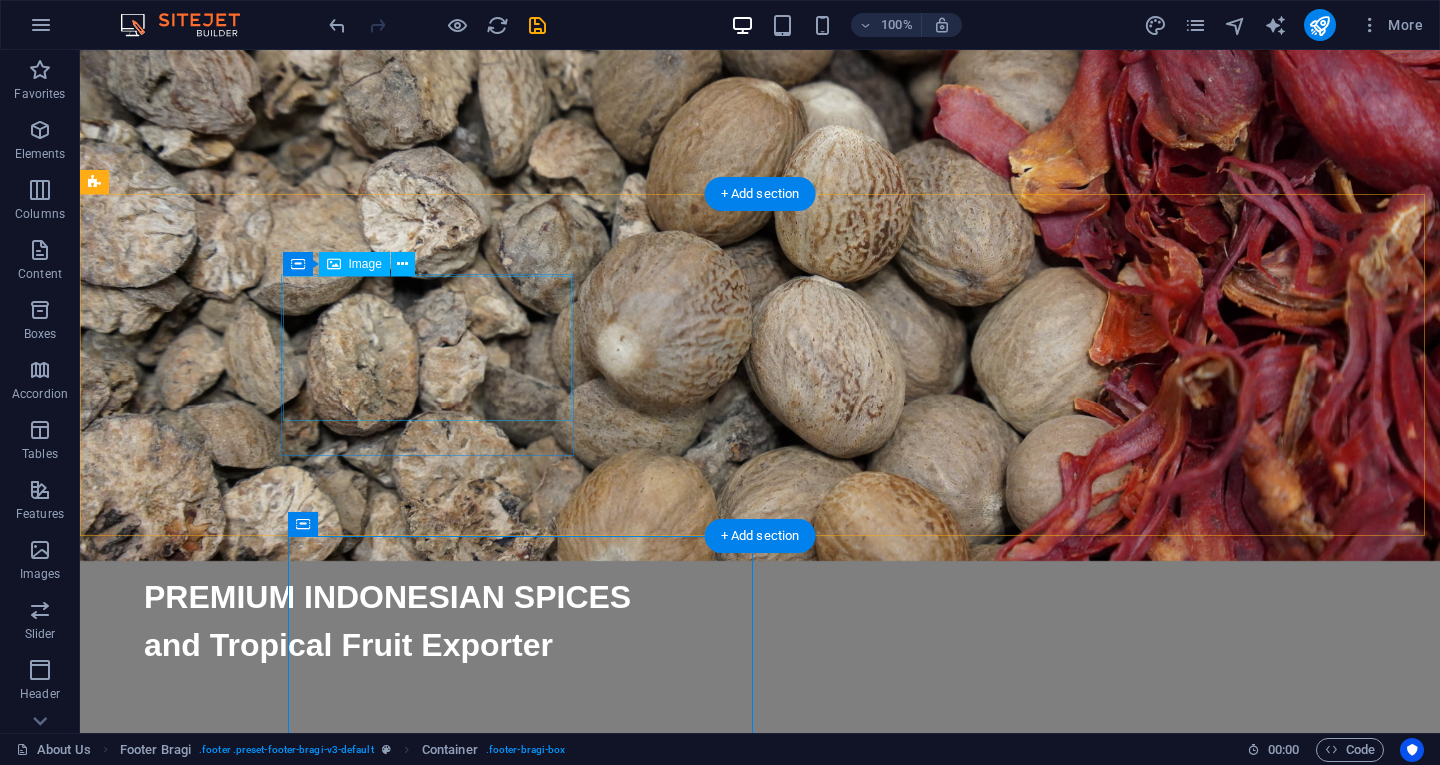 click at bounding box center (242, 911) 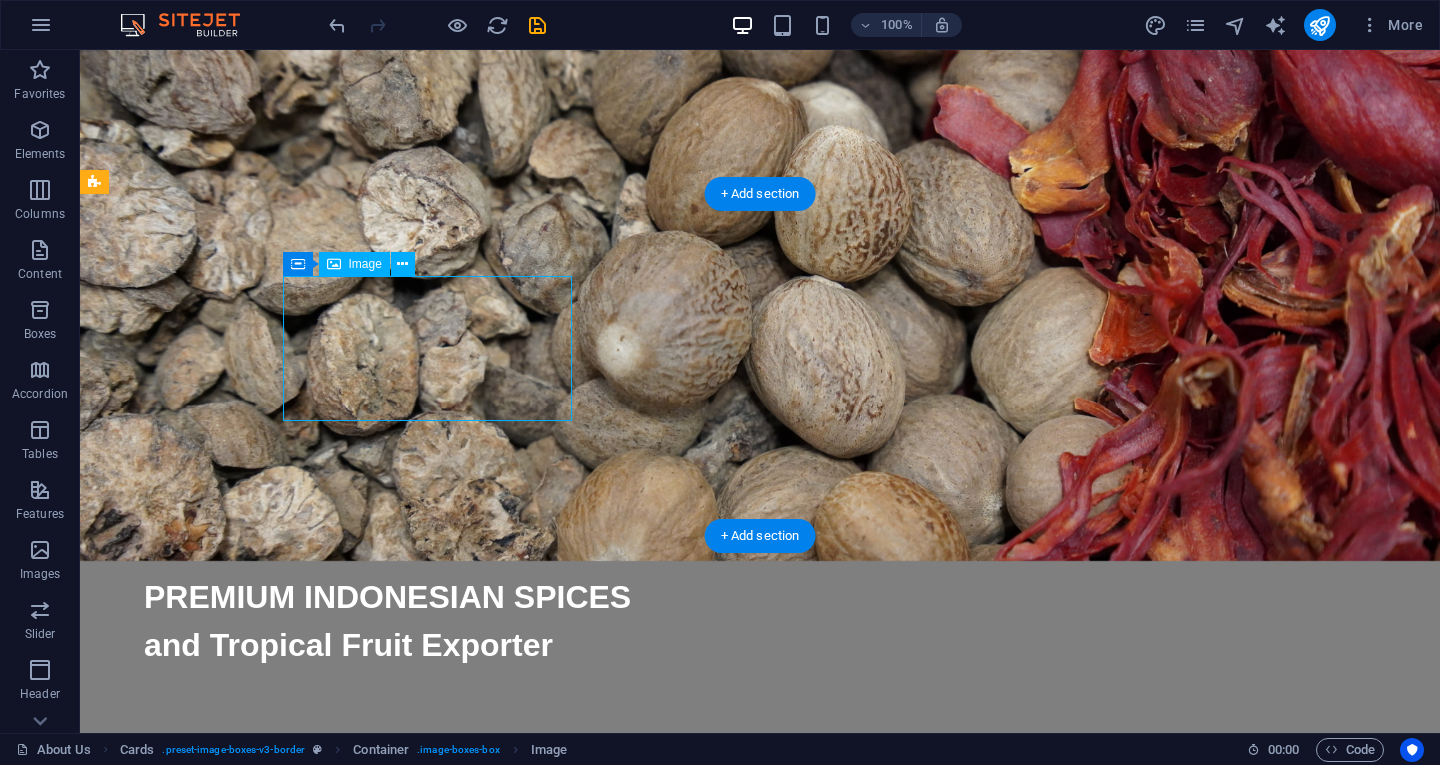 click at bounding box center [242, 911] 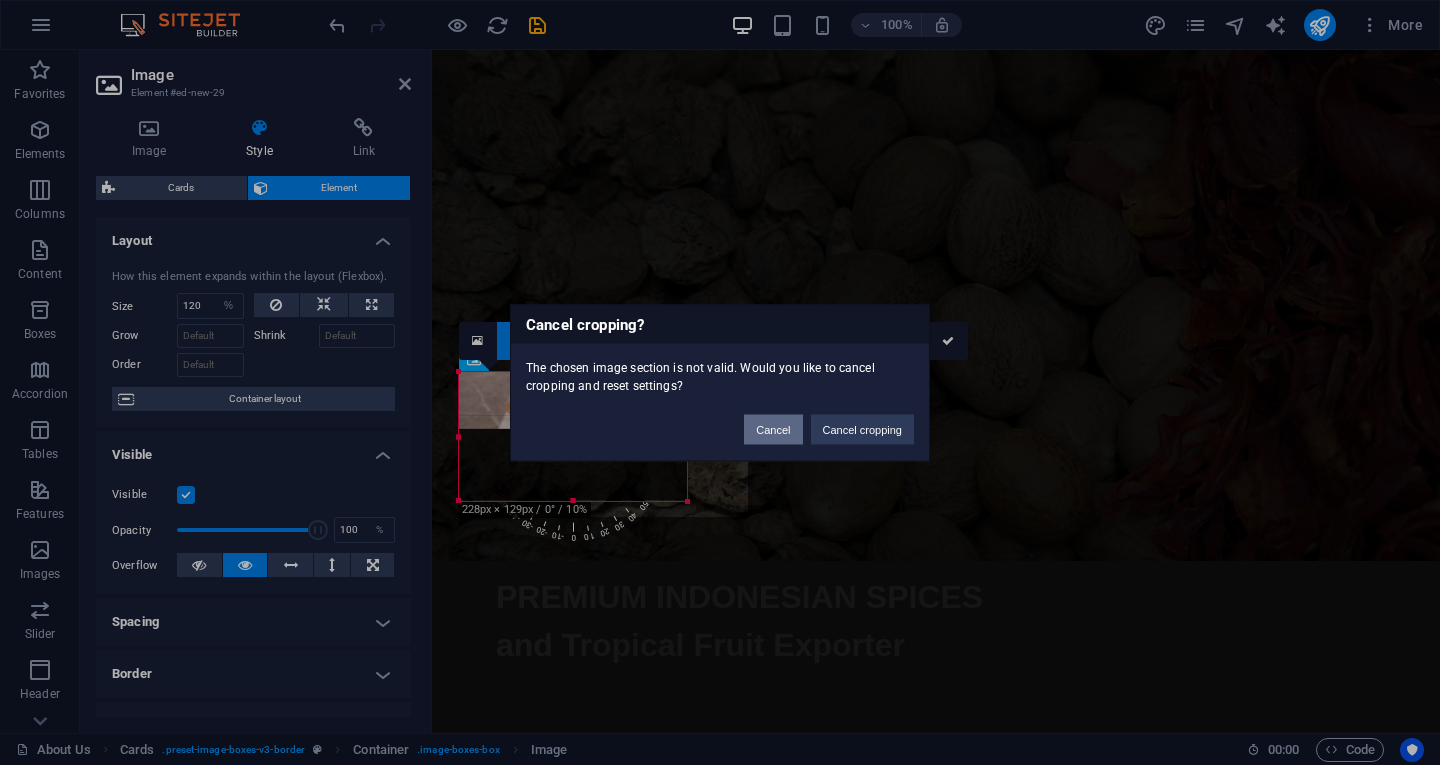 click on "Cancel" at bounding box center [773, 429] 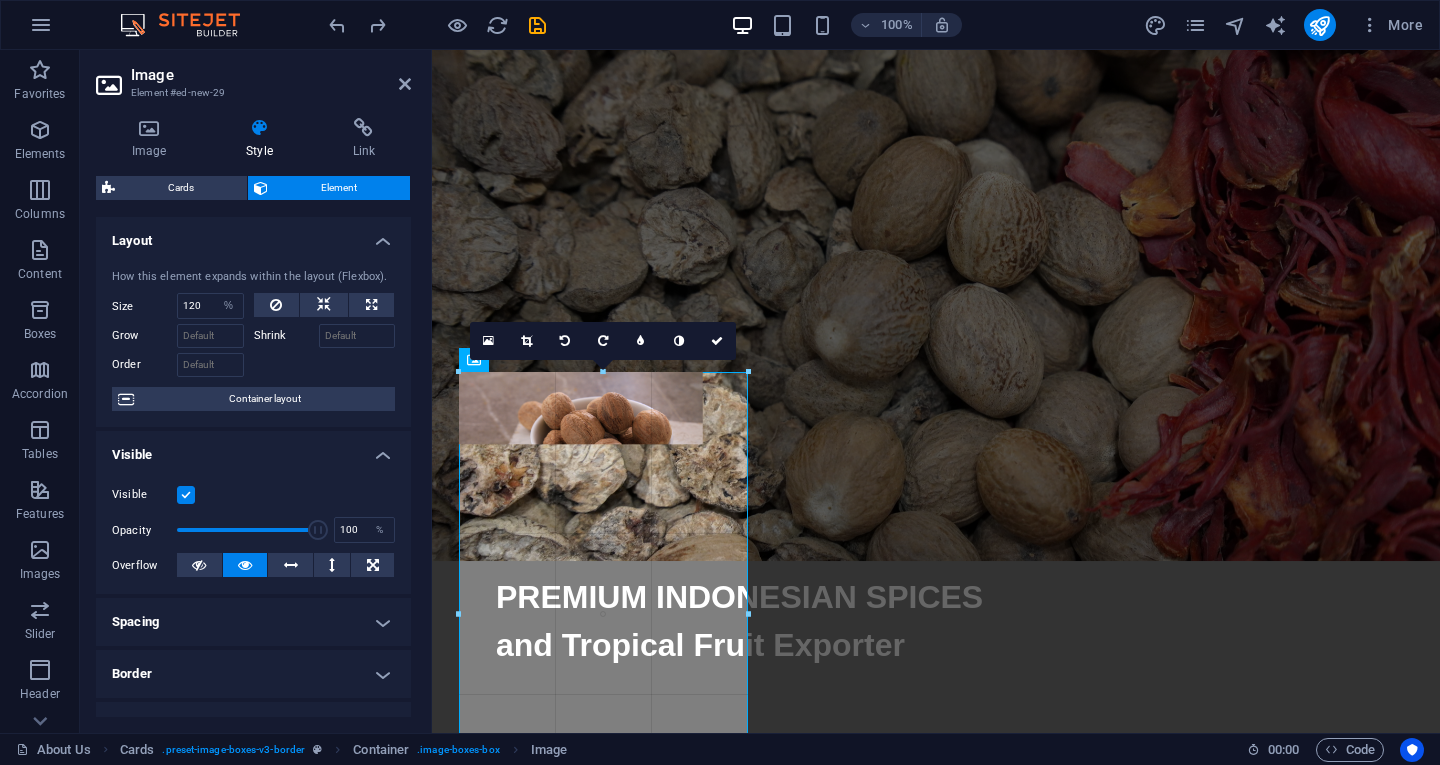 drag, startPoint x: 747, startPoint y: 534, endPoint x: 770, endPoint y: 545, distance: 25.495098 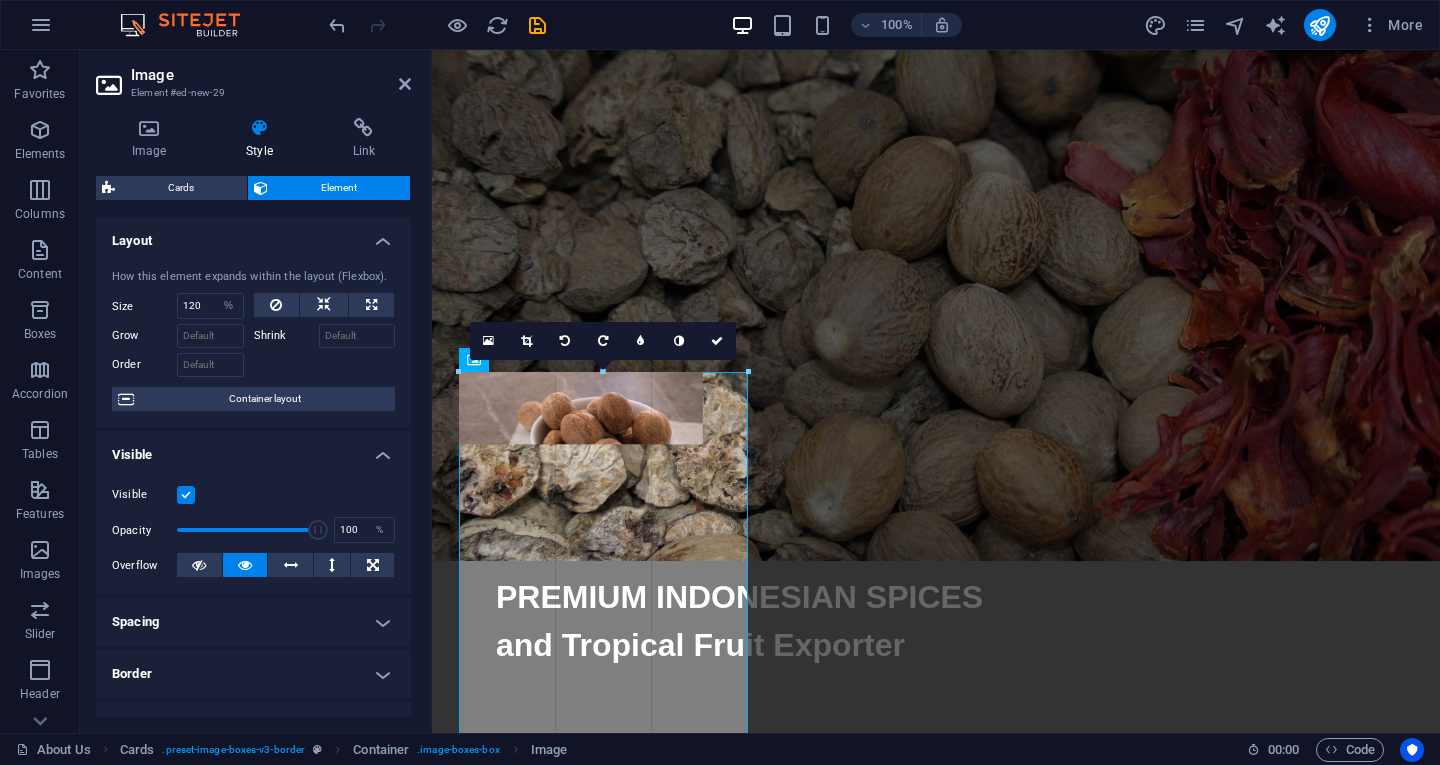 drag, startPoint x: 747, startPoint y: 535, endPoint x: 354, endPoint y: 546, distance: 393.1539 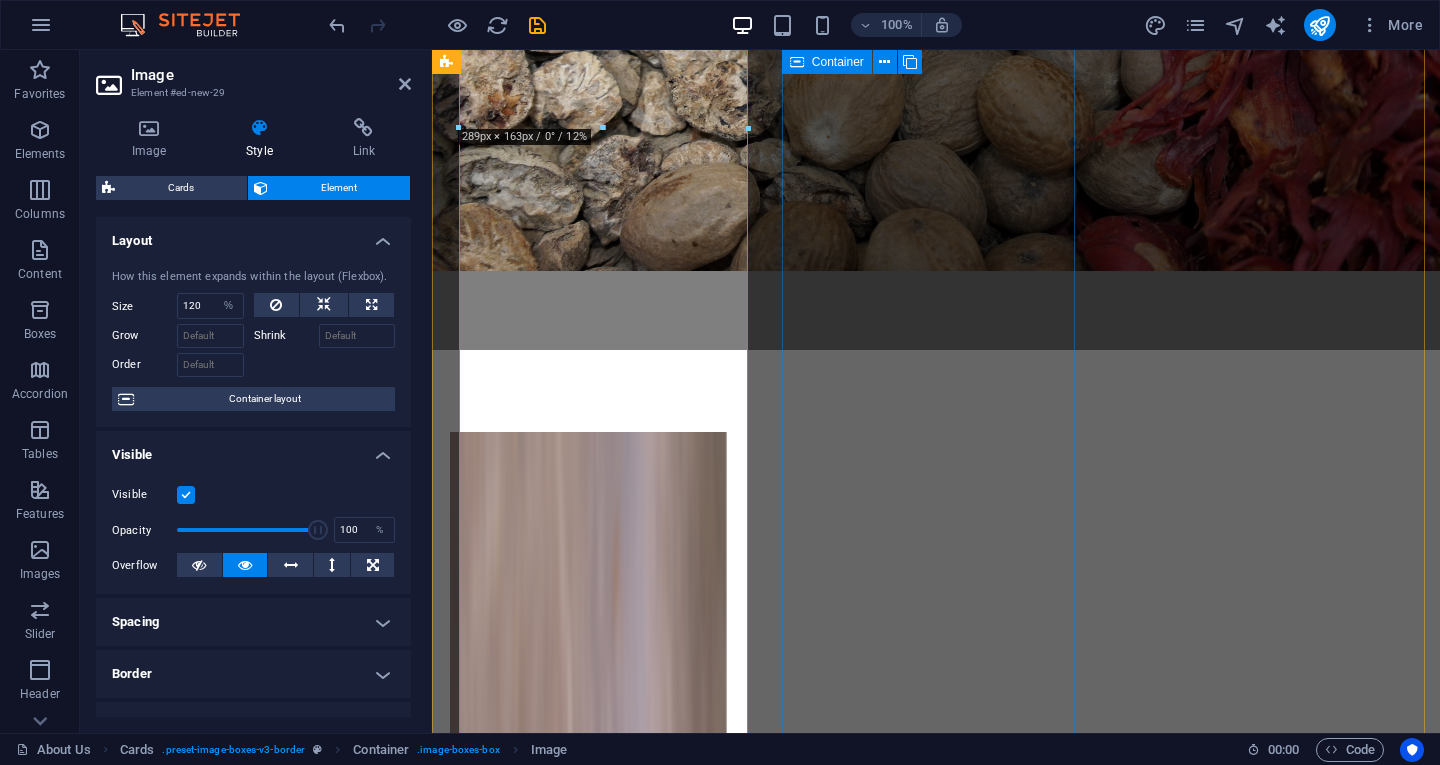 click on "Drop content here or  Add elements  Paste clipboard" at bounding box center [594, 5781] 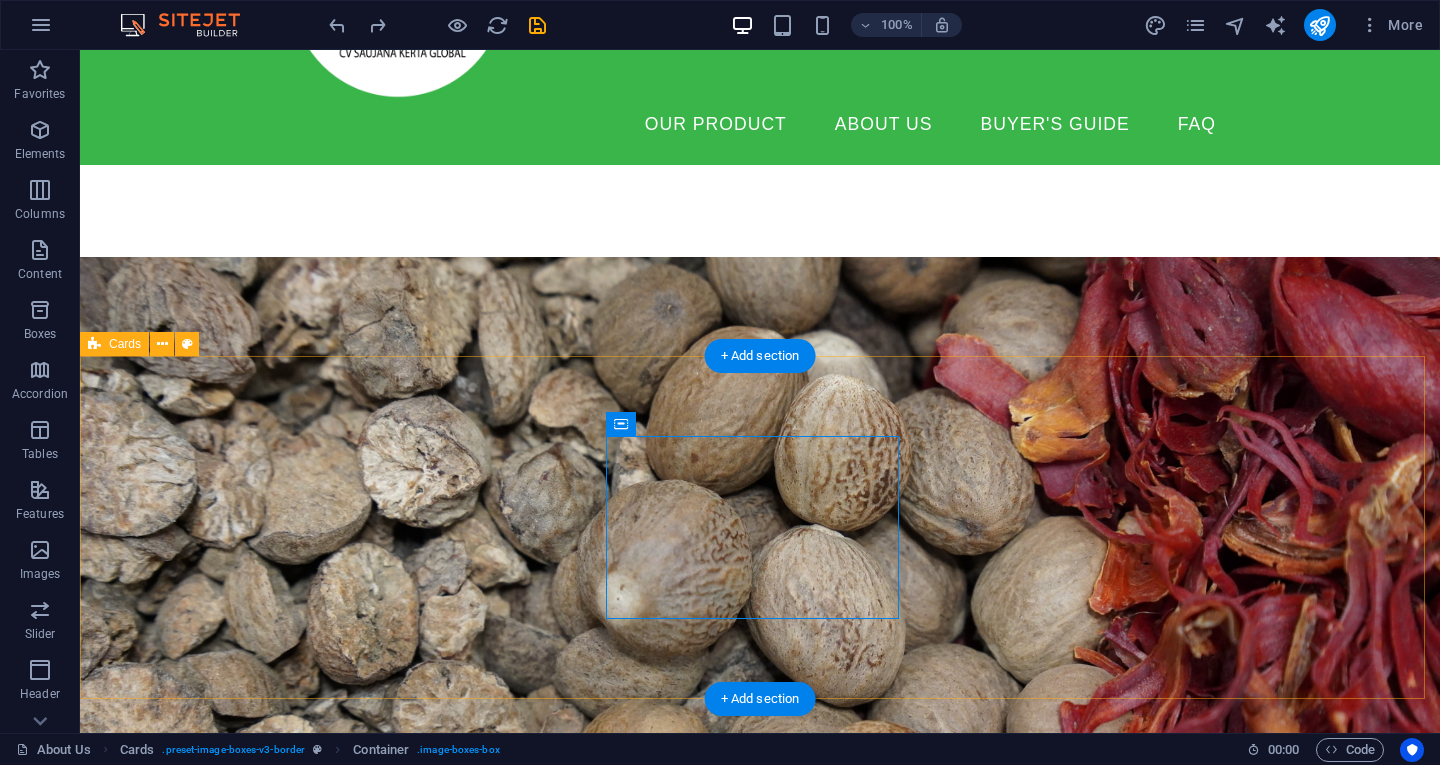 scroll, scrollTop: 181, scrollLeft: 0, axis: vertical 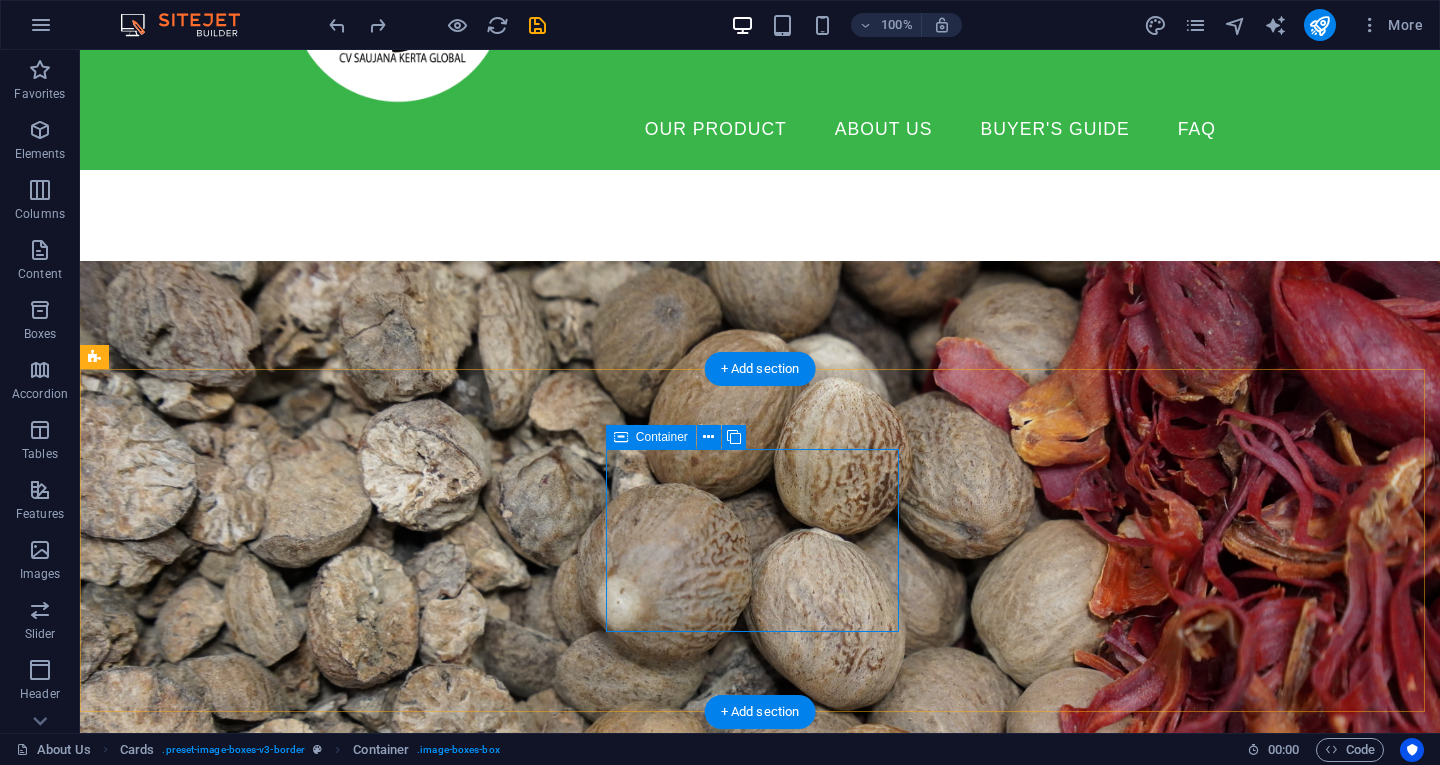 click on "Drop content here or  Add elements  Paste clipboard" at bounding box center [242, 1362] 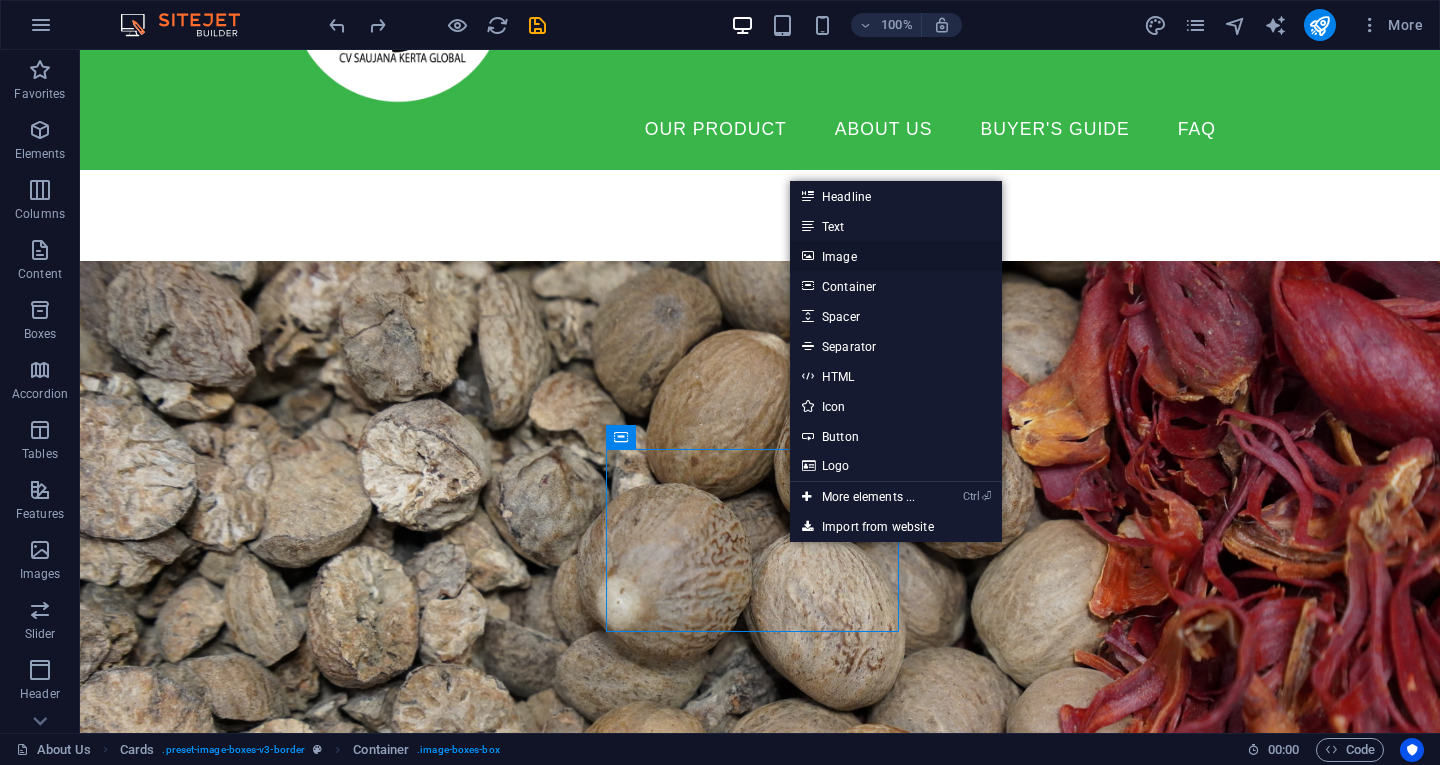 click on "Image" at bounding box center (896, 256) 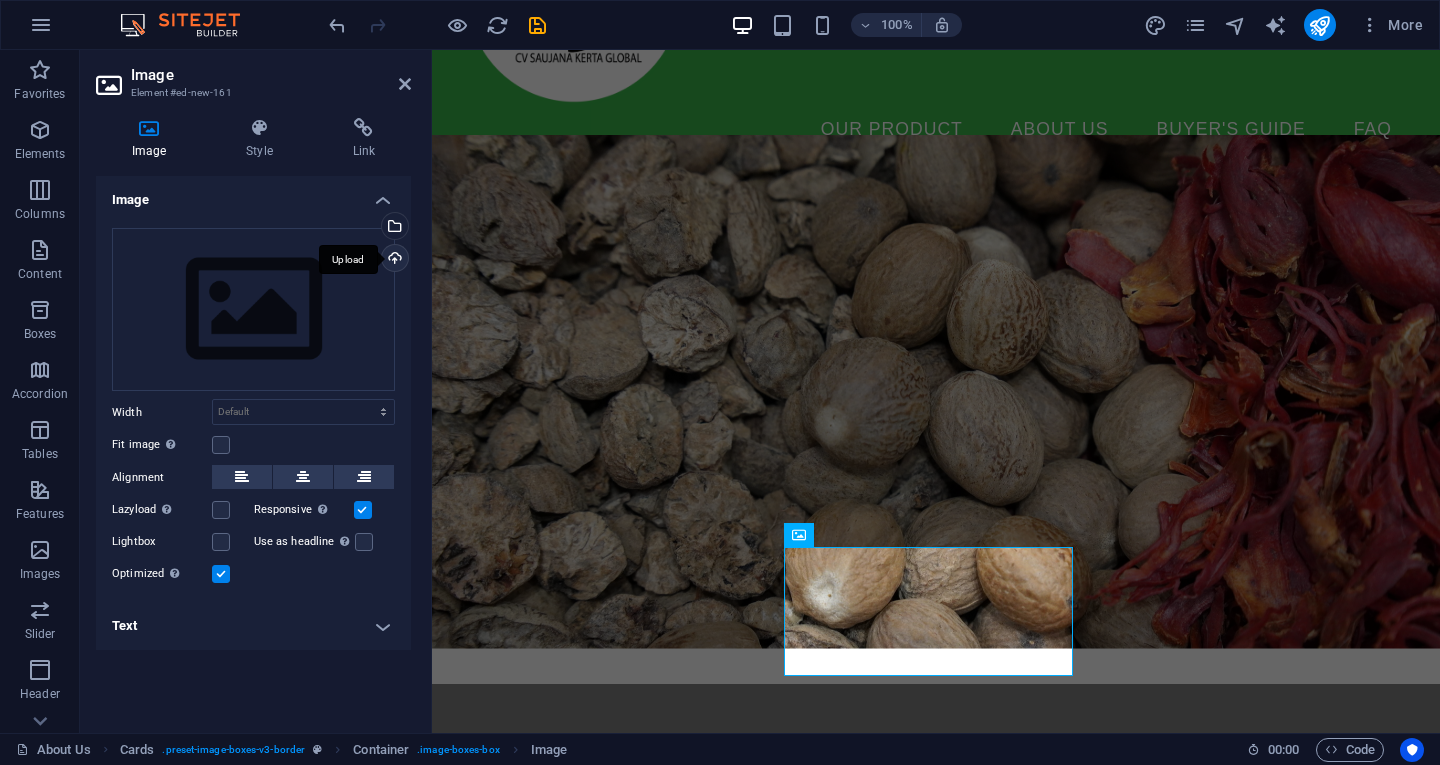 click on "Upload" at bounding box center (393, 260) 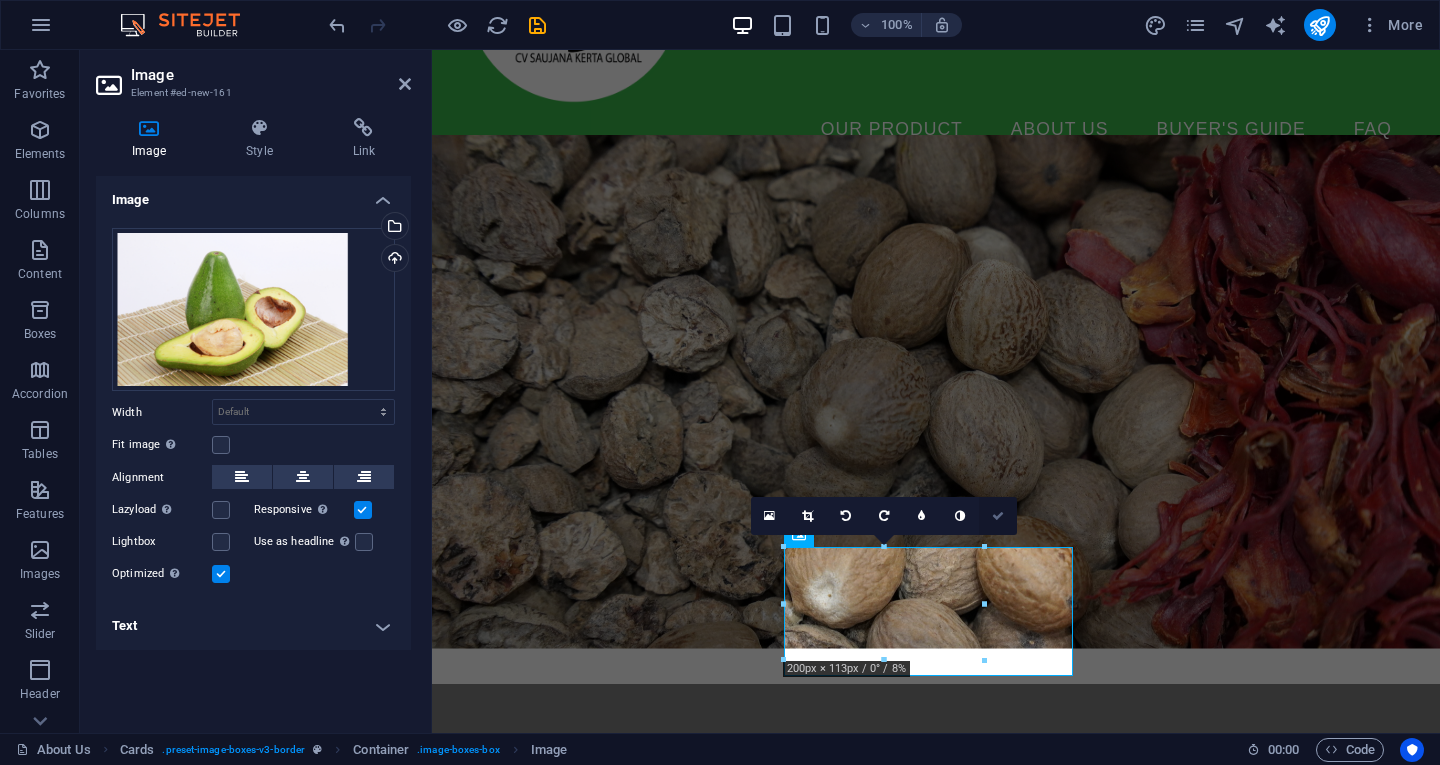 click at bounding box center [998, 516] 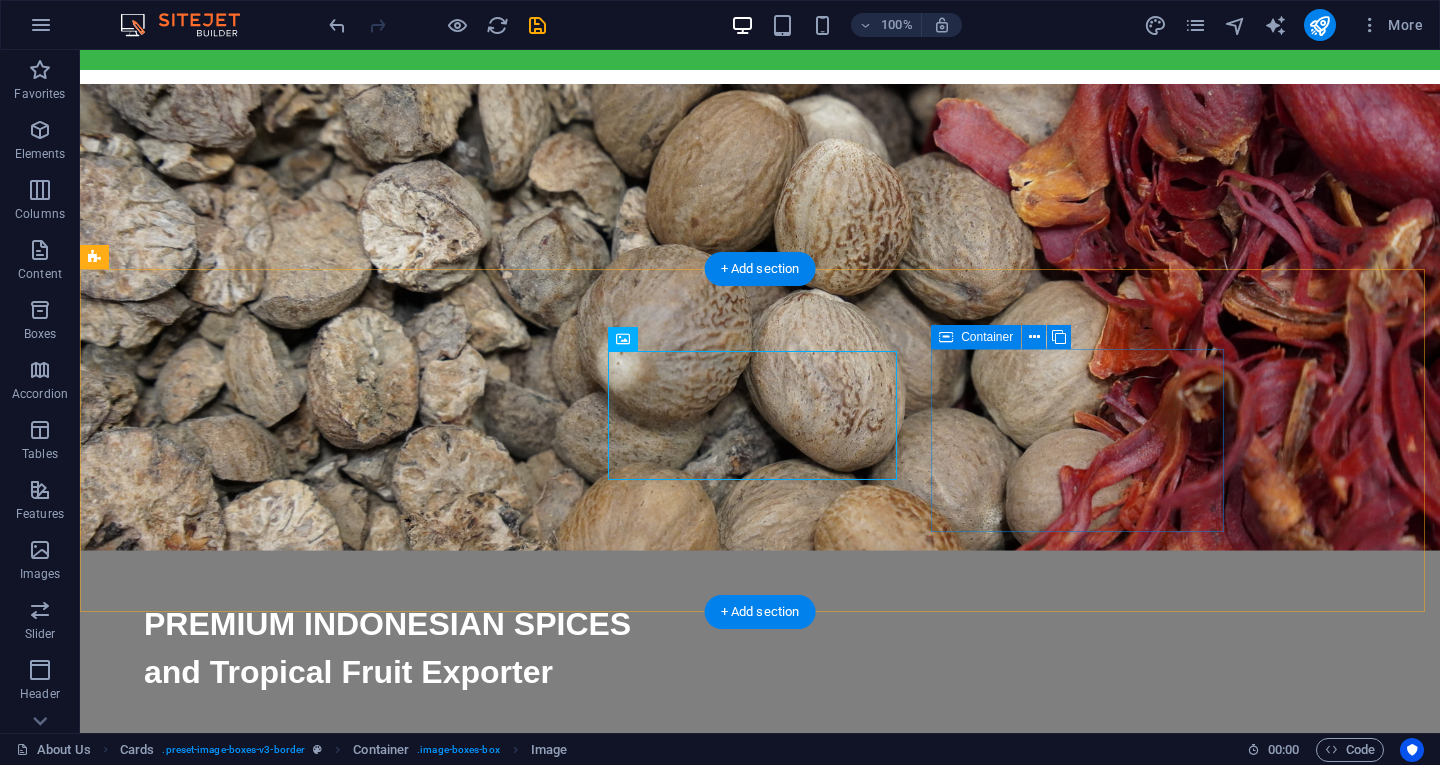 scroll, scrollTop: 282, scrollLeft: 0, axis: vertical 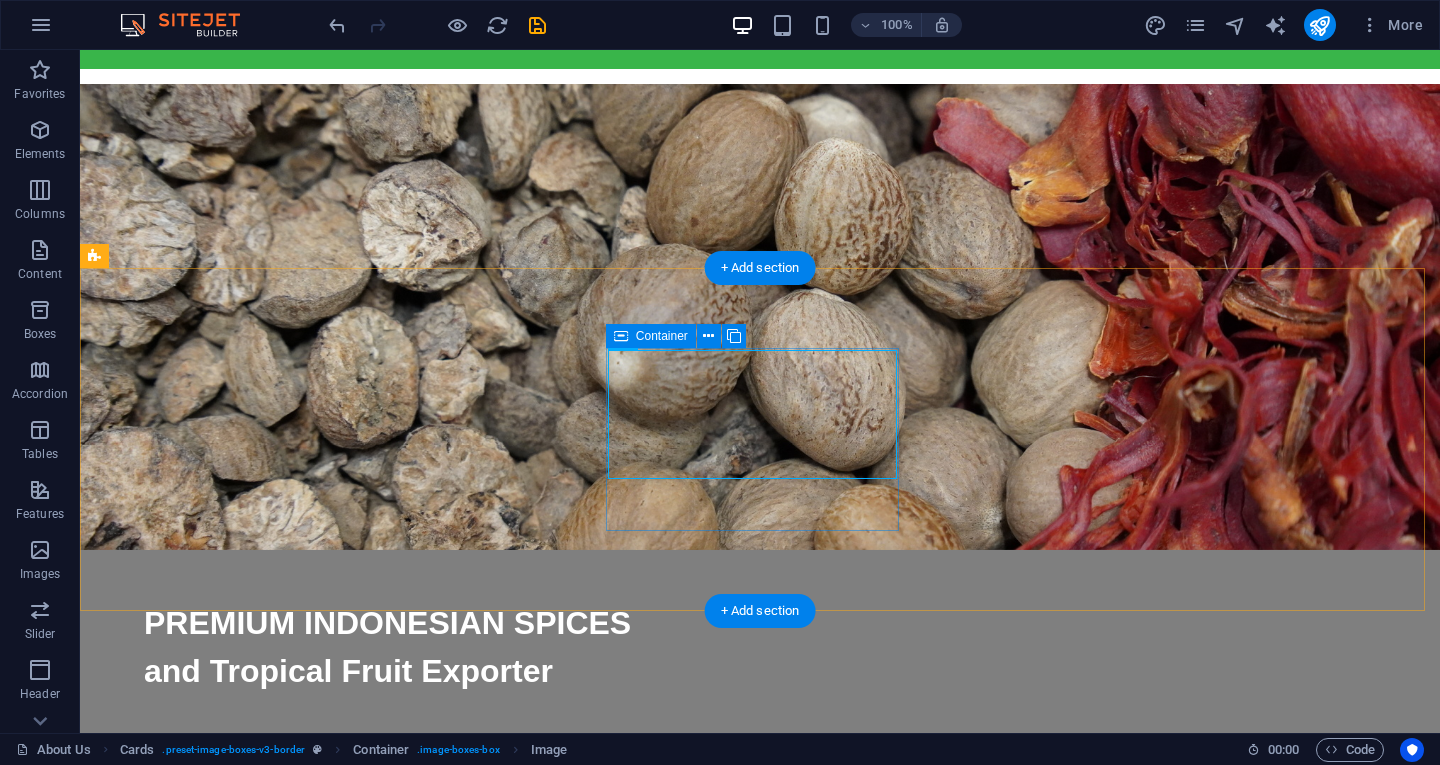 click at bounding box center [242, 1360] 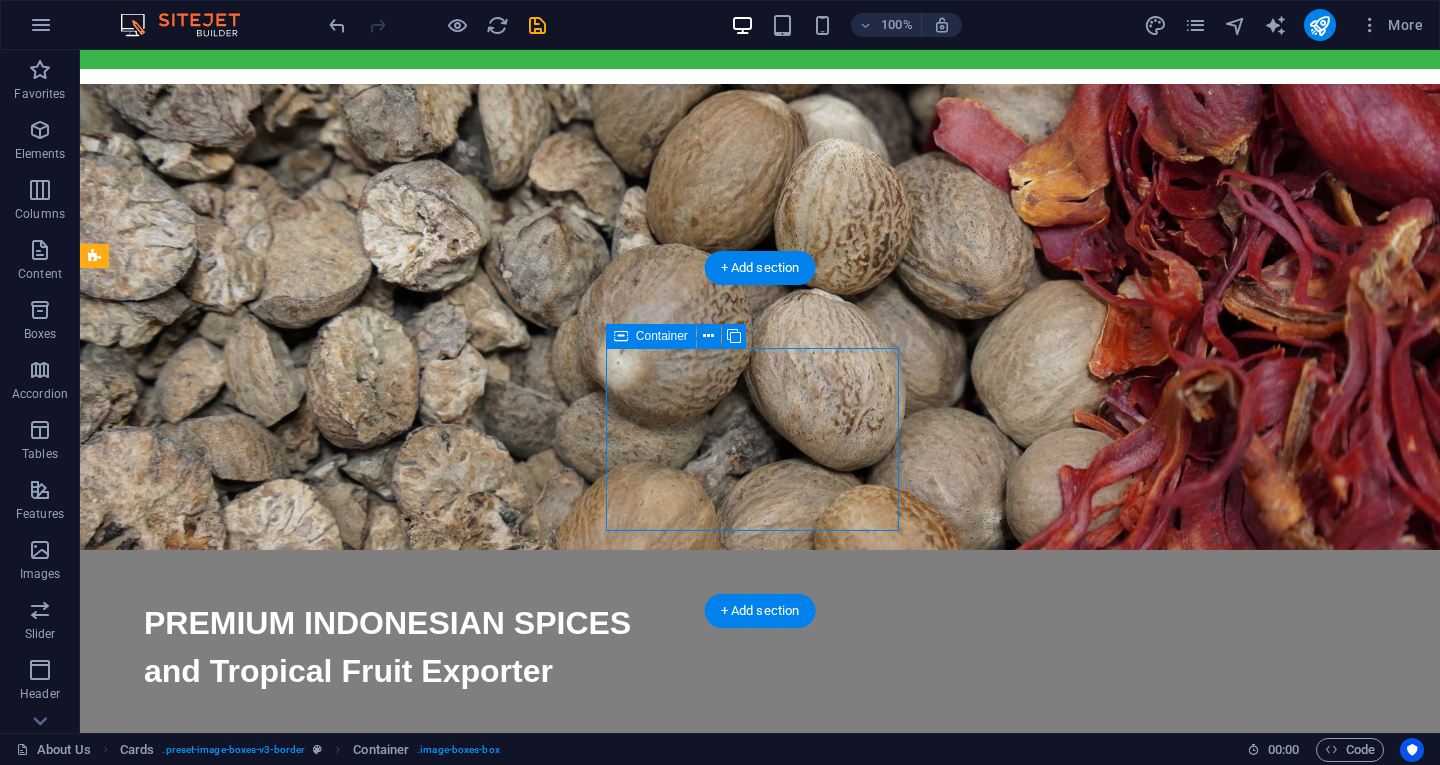 click at bounding box center [242, 1360] 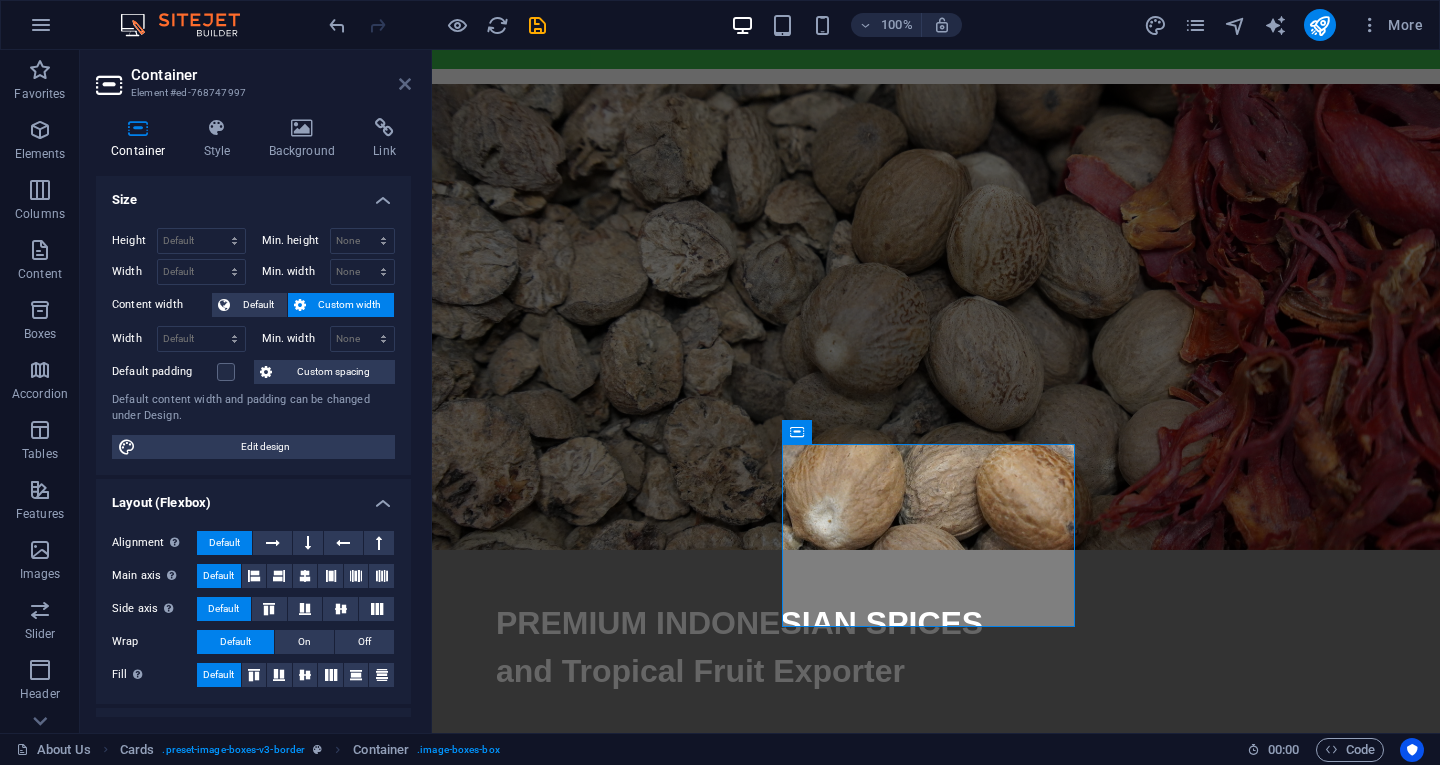 click at bounding box center (405, 84) 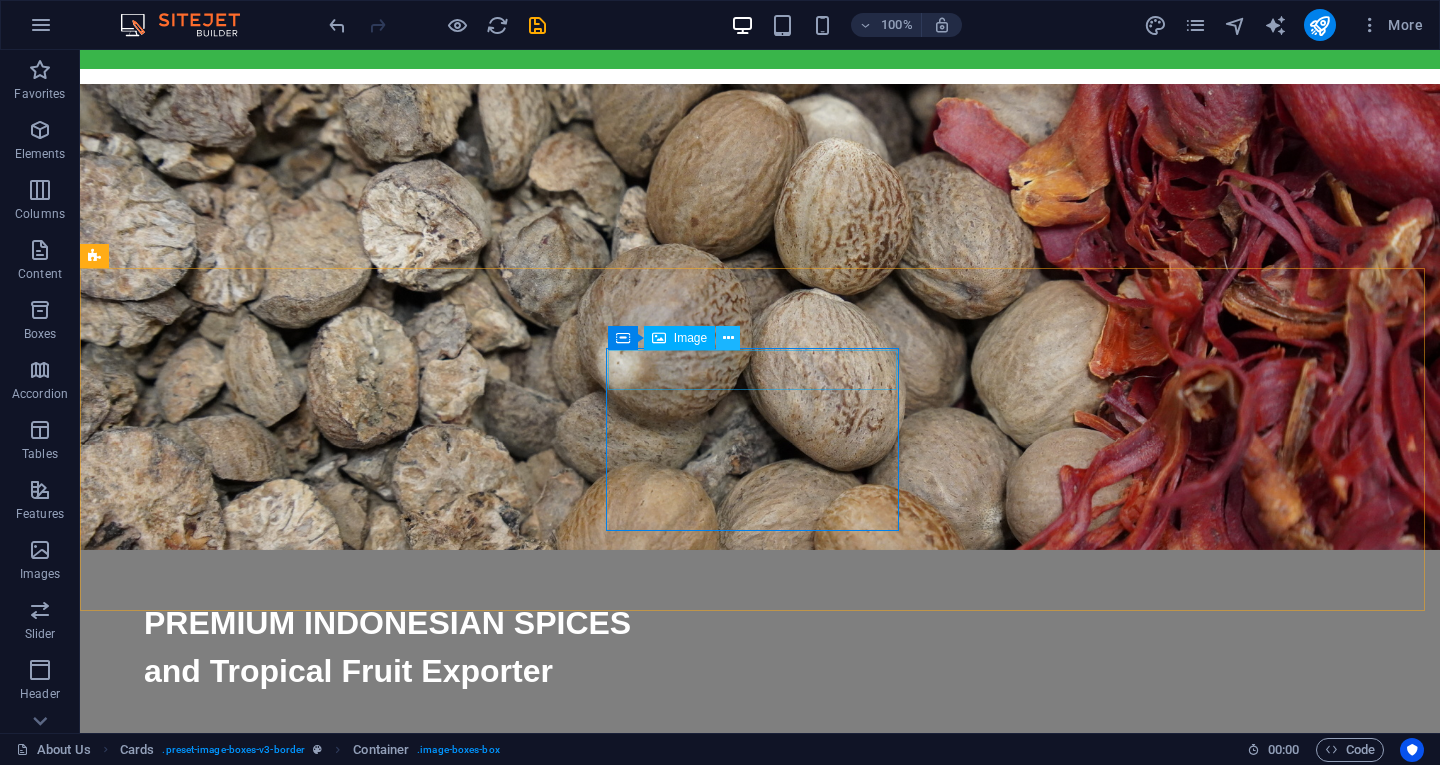 click at bounding box center [728, 338] 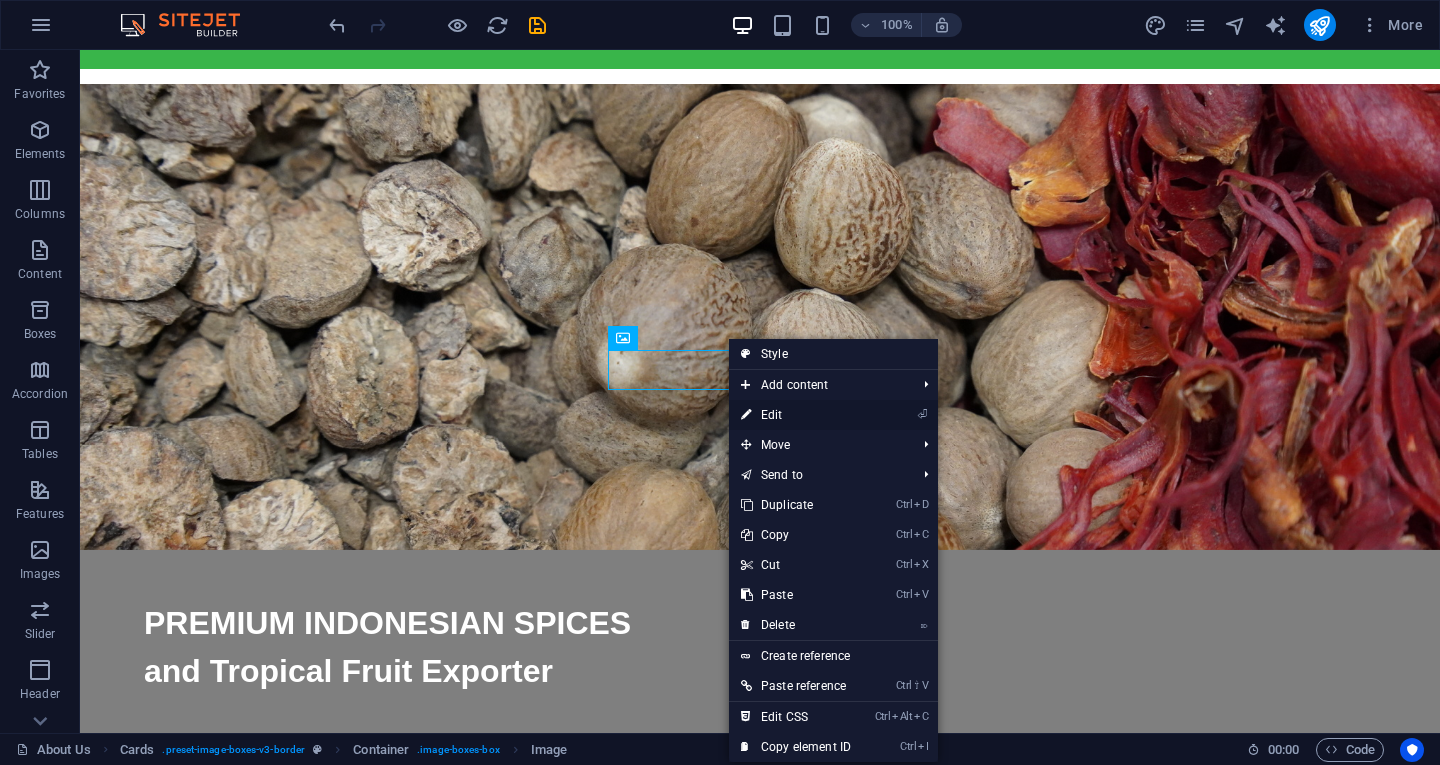 click on "⏎  Edit" at bounding box center (796, 415) 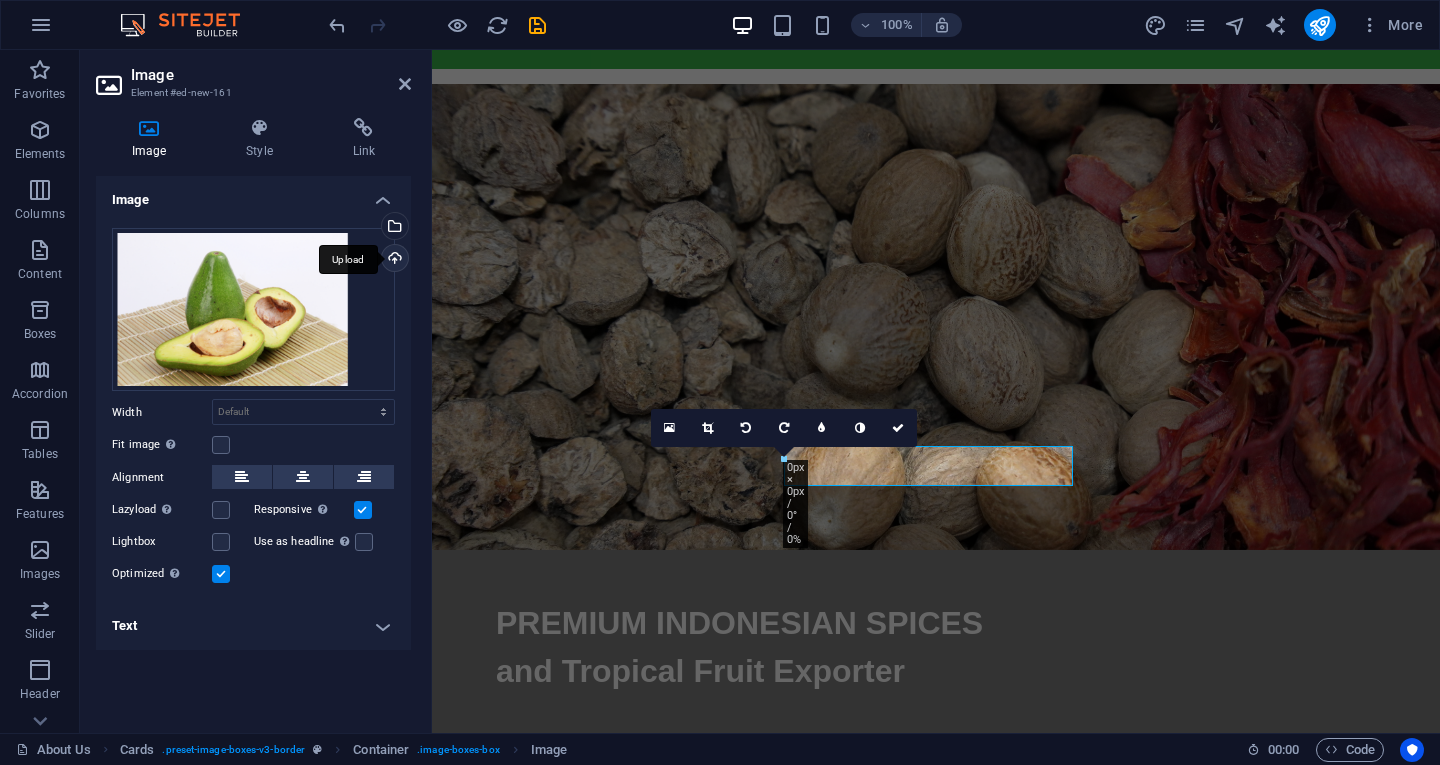 click on "Upload" at bounding box center (393, 260) 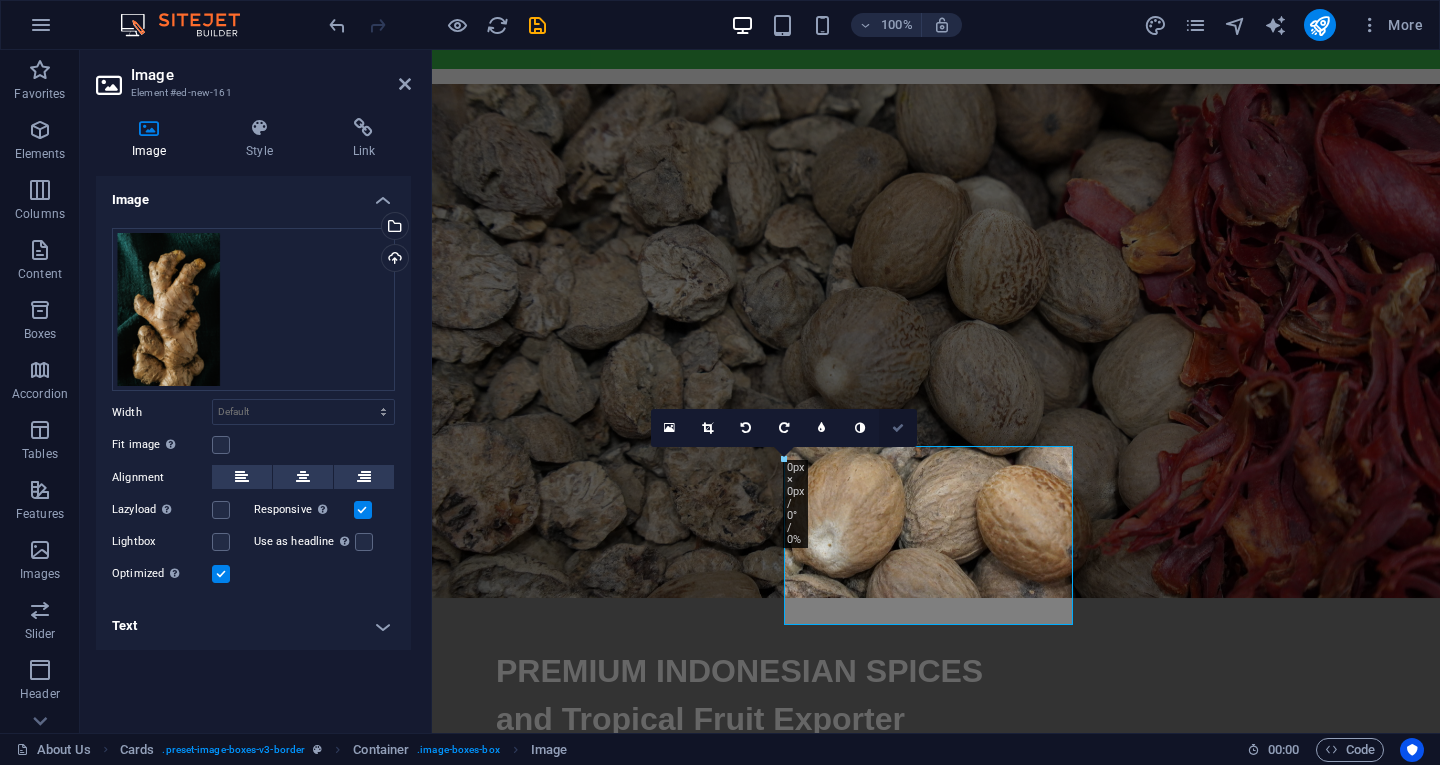 click at bounding box center [898, 428] 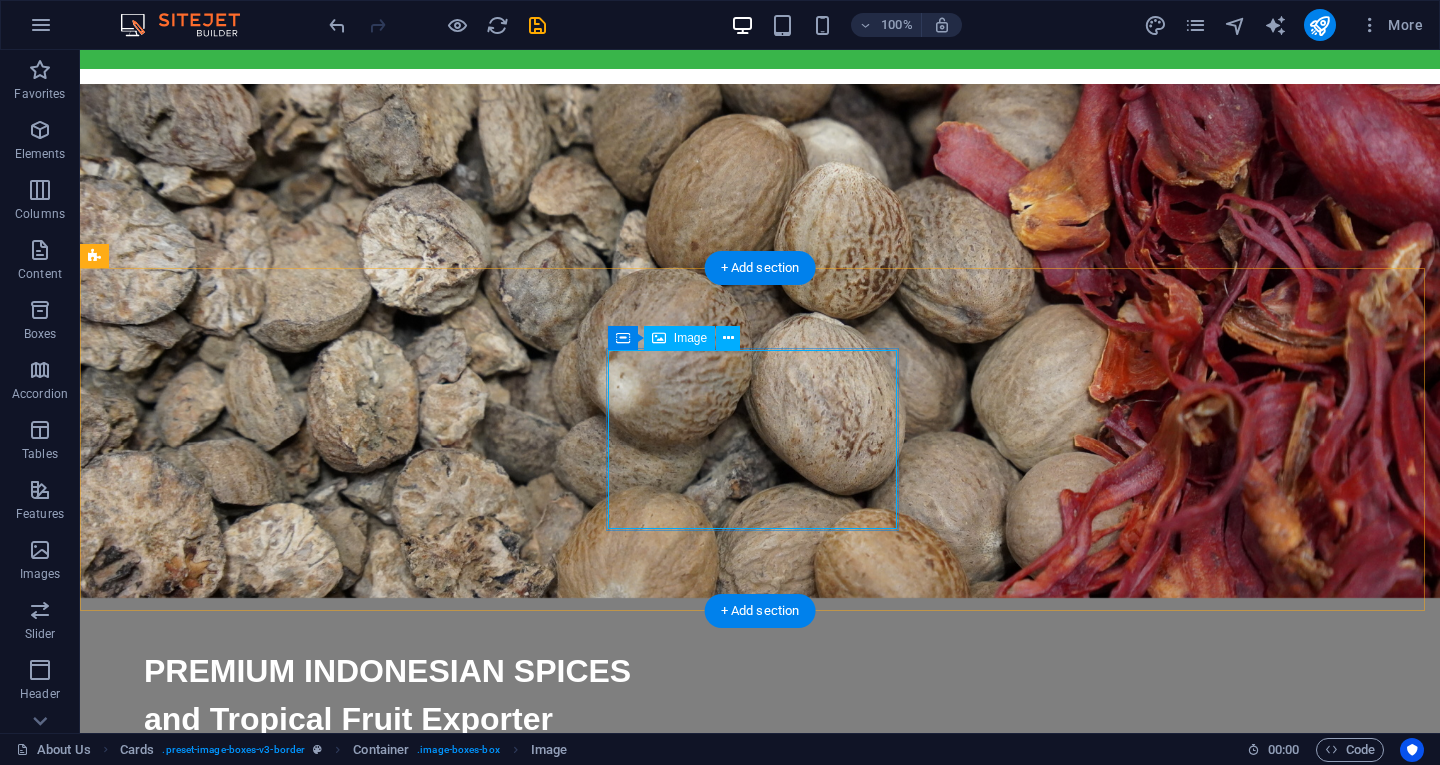 click at bounding box center (242, 1408) 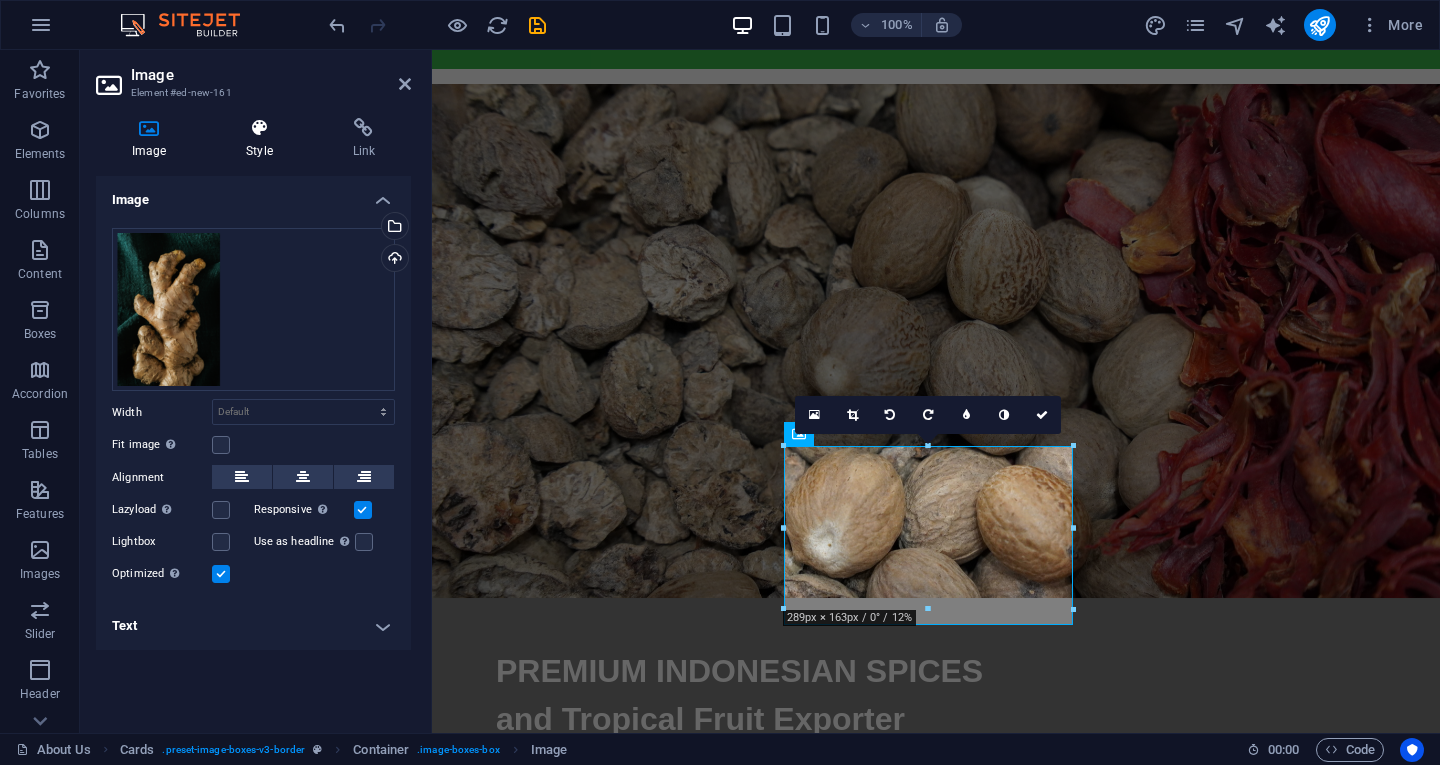 click at bounding box center (259, 128) 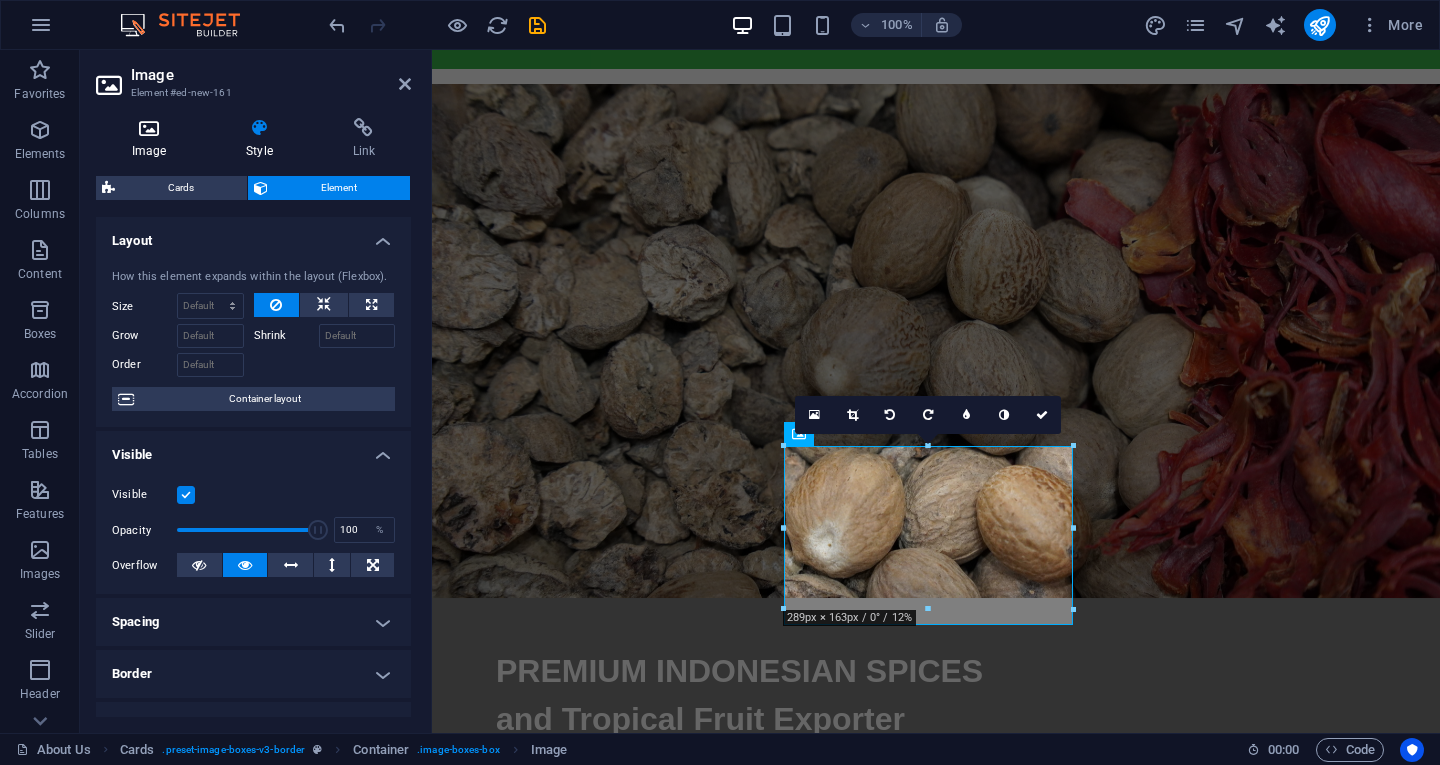click at bounding box center [149, 128] 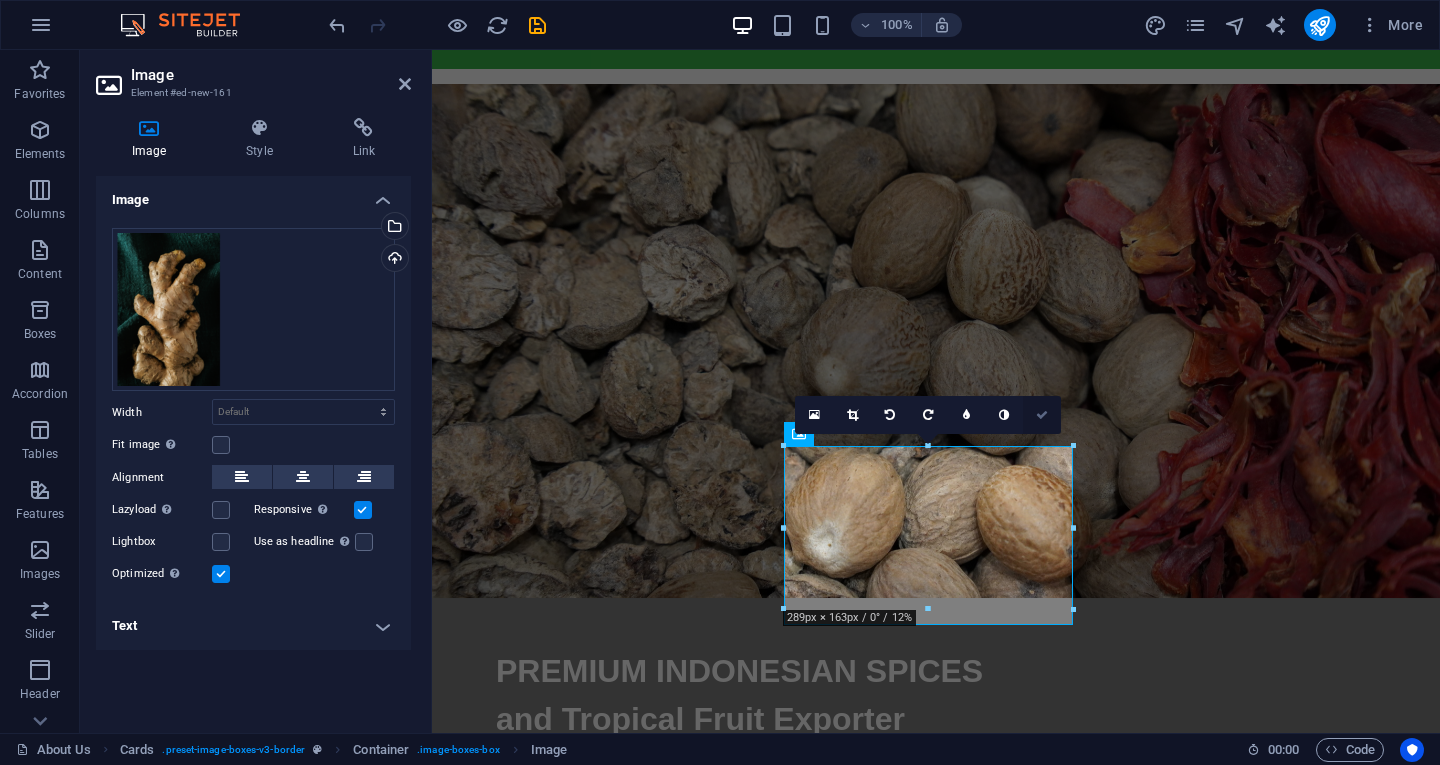 click at bounding box center [1042, 415] 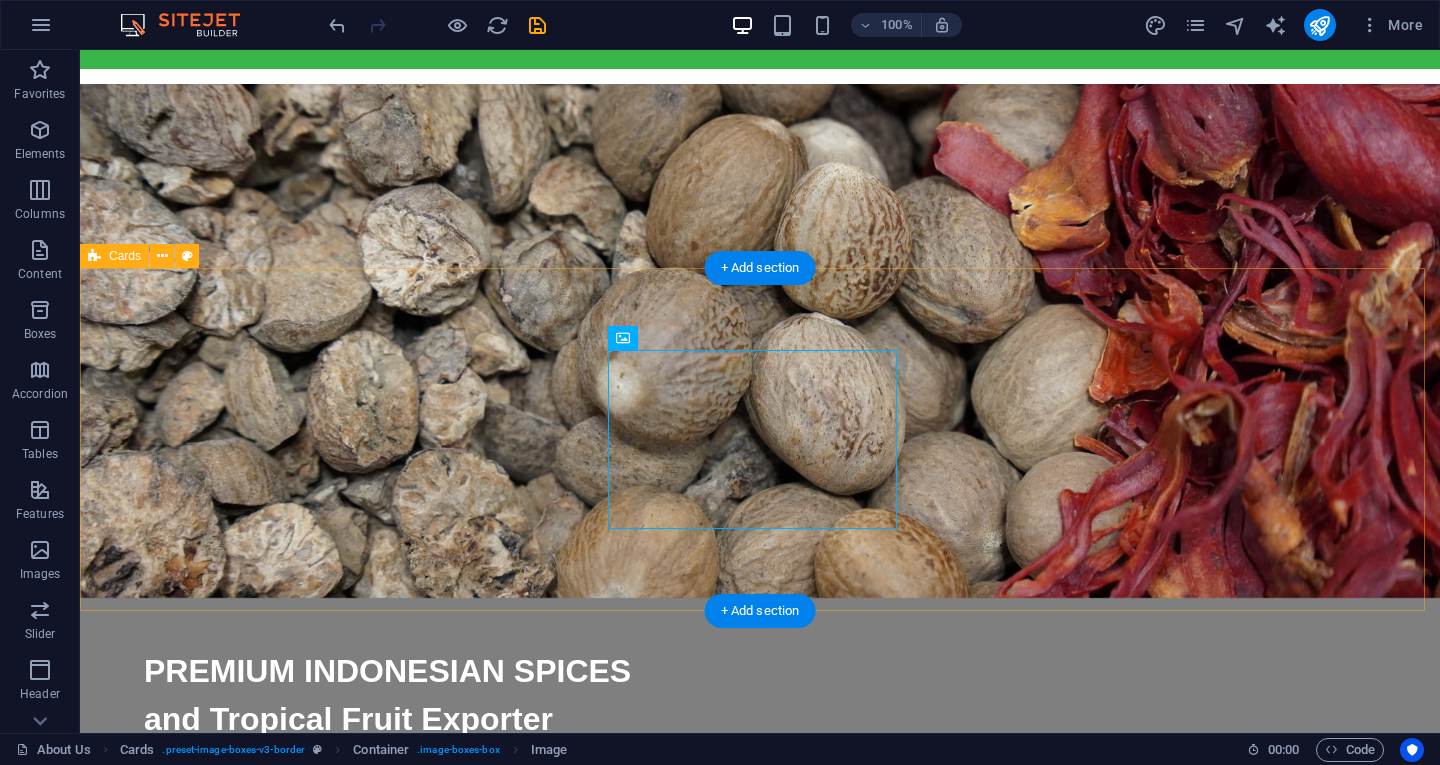 click on "Drop content here or  Add elements  Paste clipboard" at bounding box center (760, 1389) 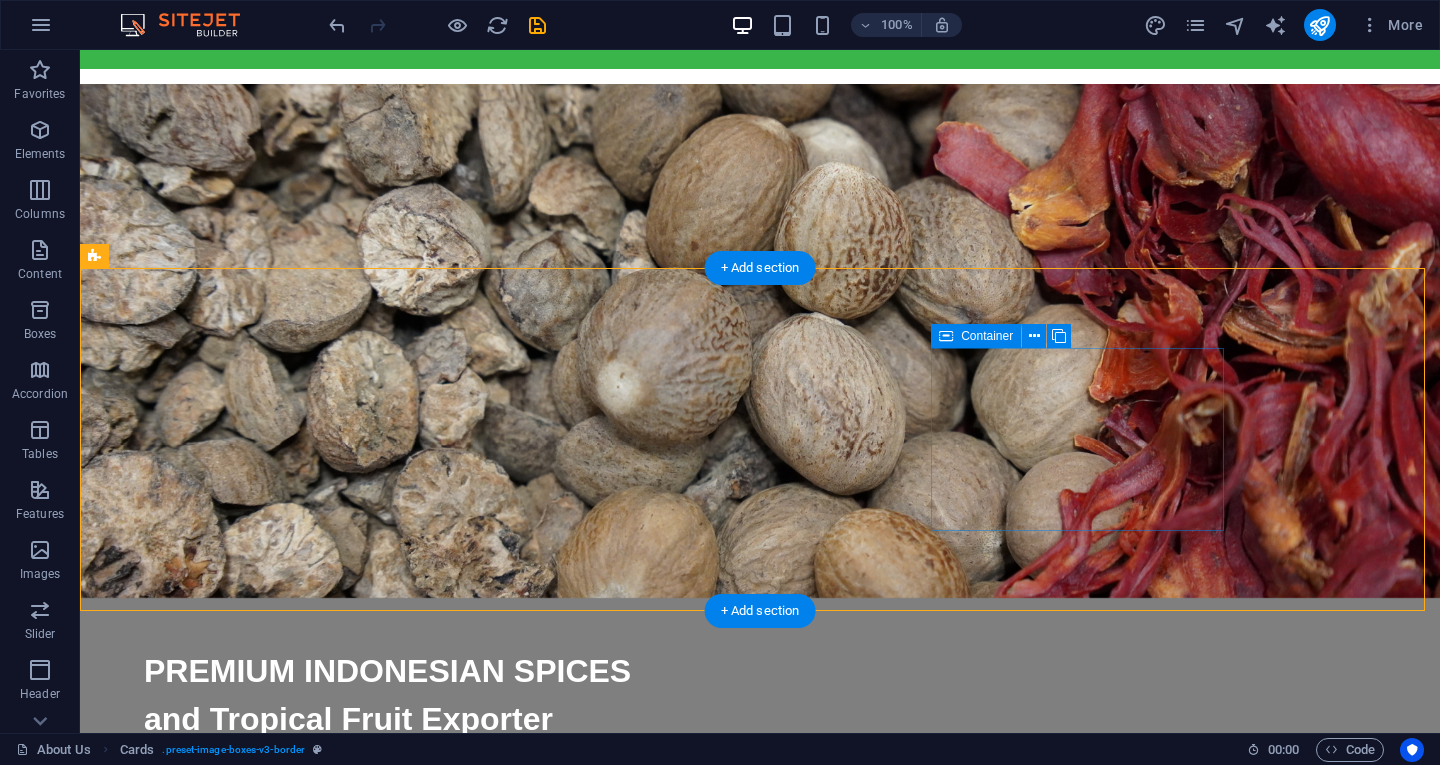 click on "Drop content here or  Add elements  Paste clipboard" at bounding box center [242, 1795] 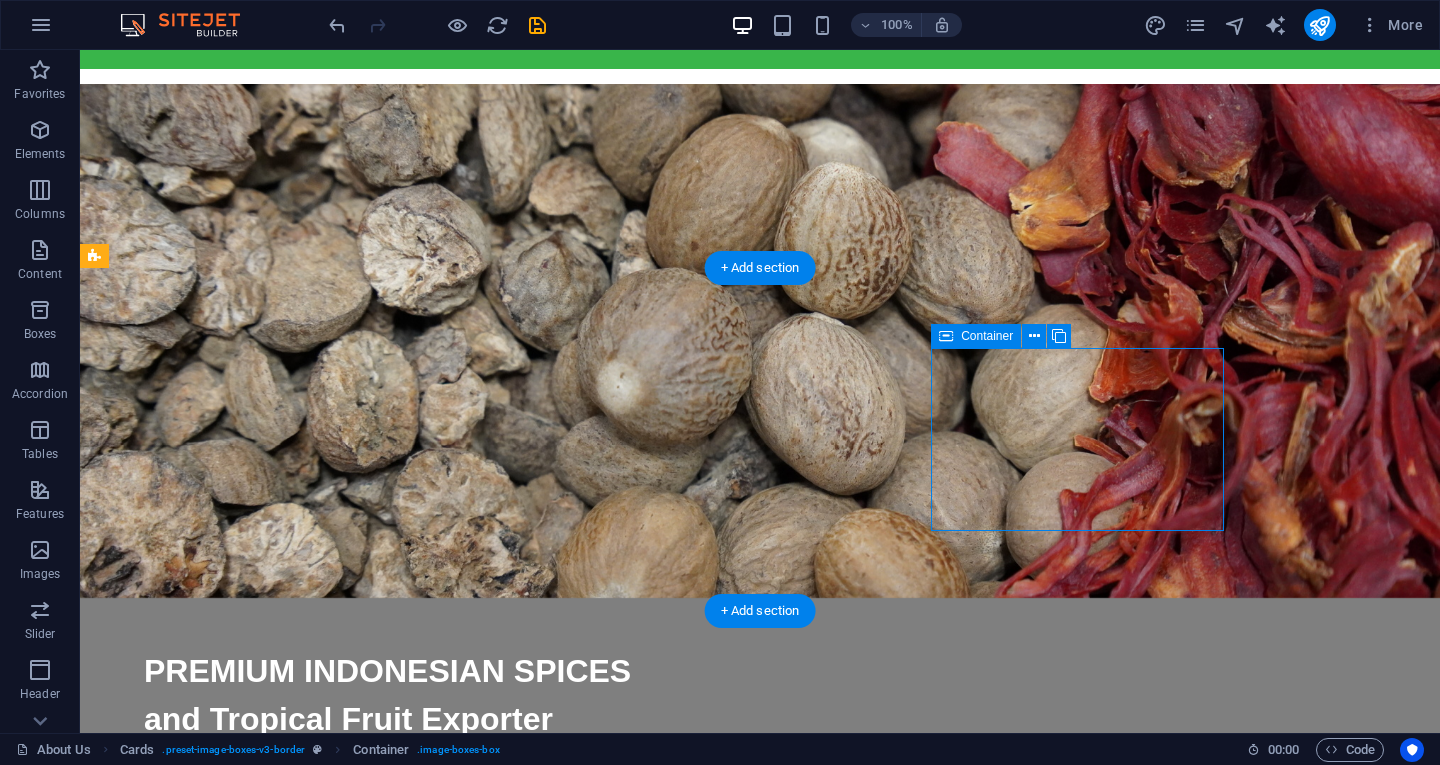 click on "Add elements" at bounding box center [183, 1825] 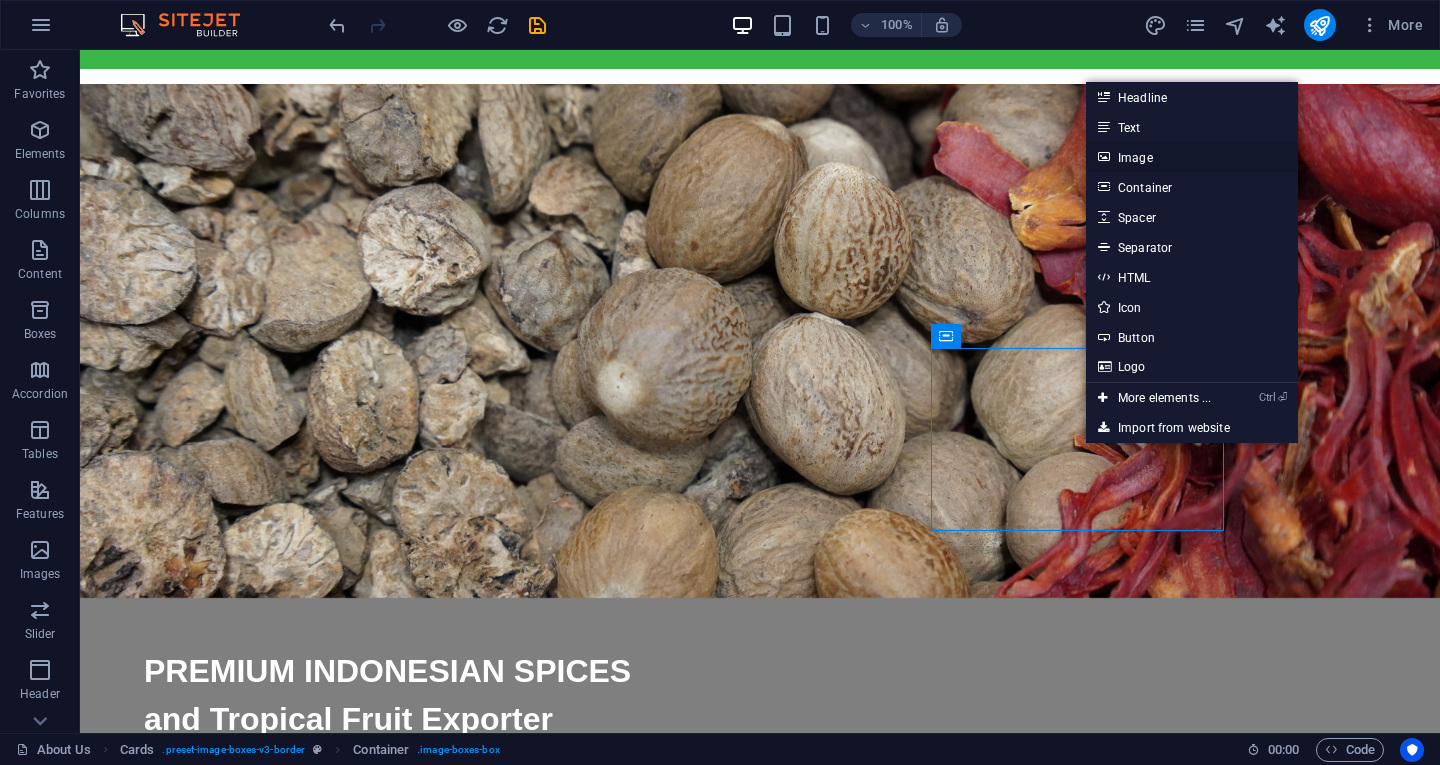click on "Image" at bounding box center (1192, 157) 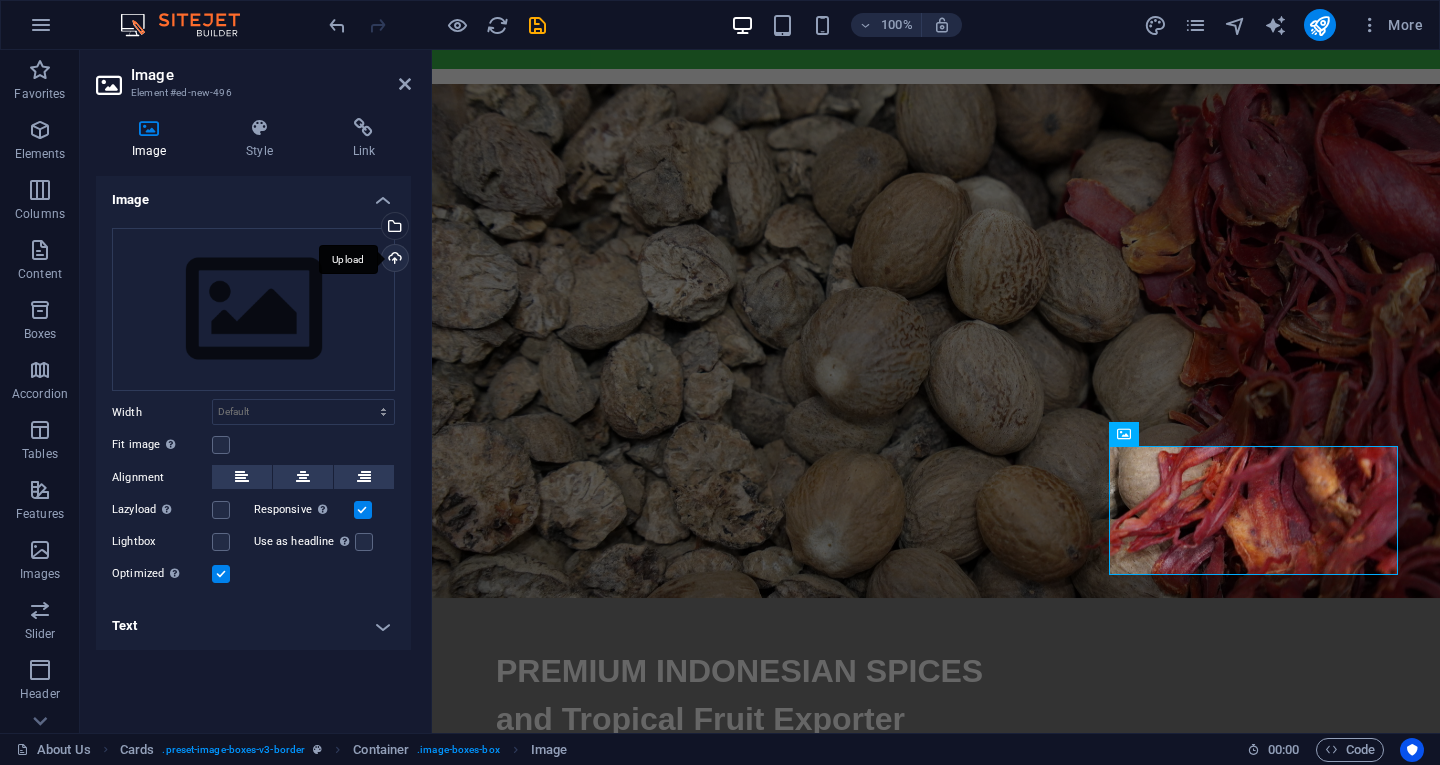 click on "Upload" at bounding box center (393, 260) 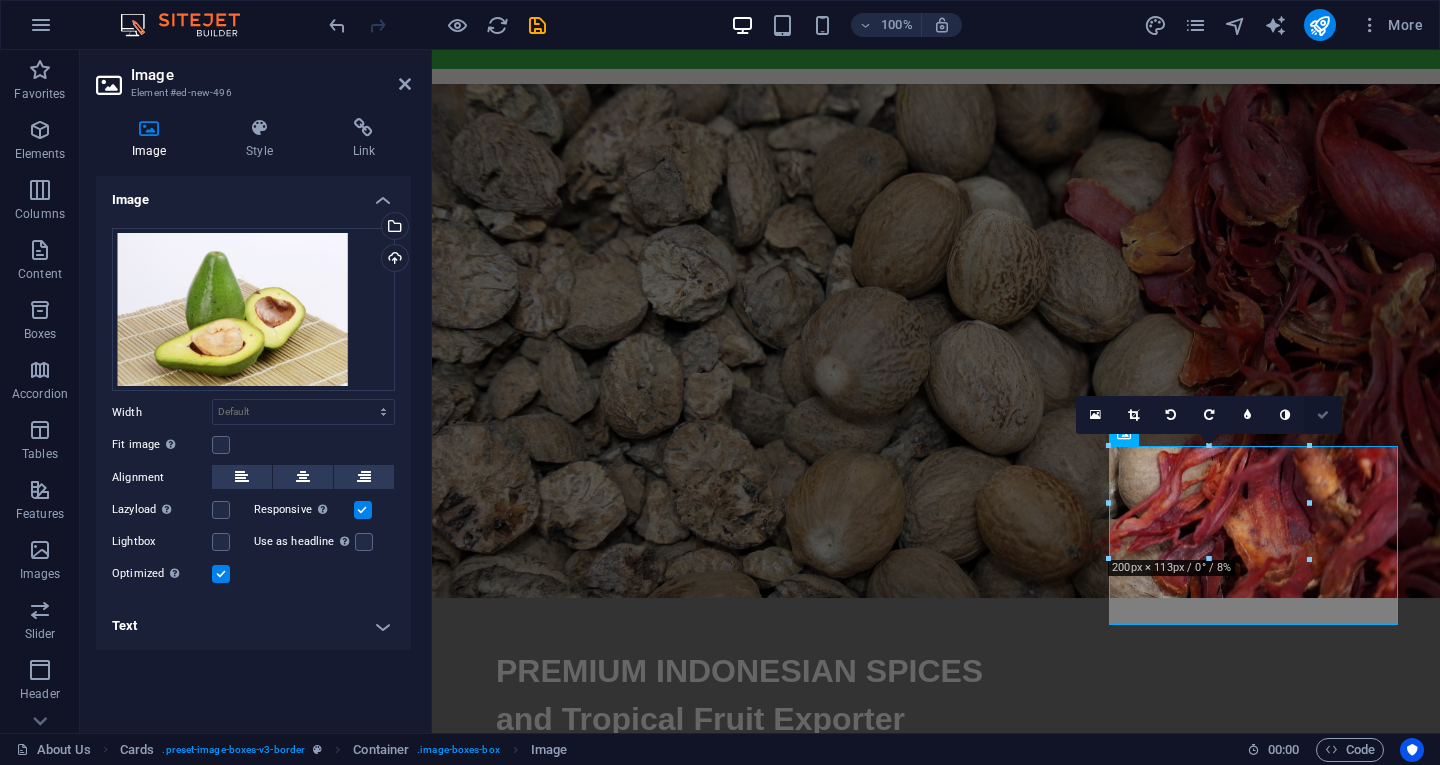 click at bounding box center [1323, 415] 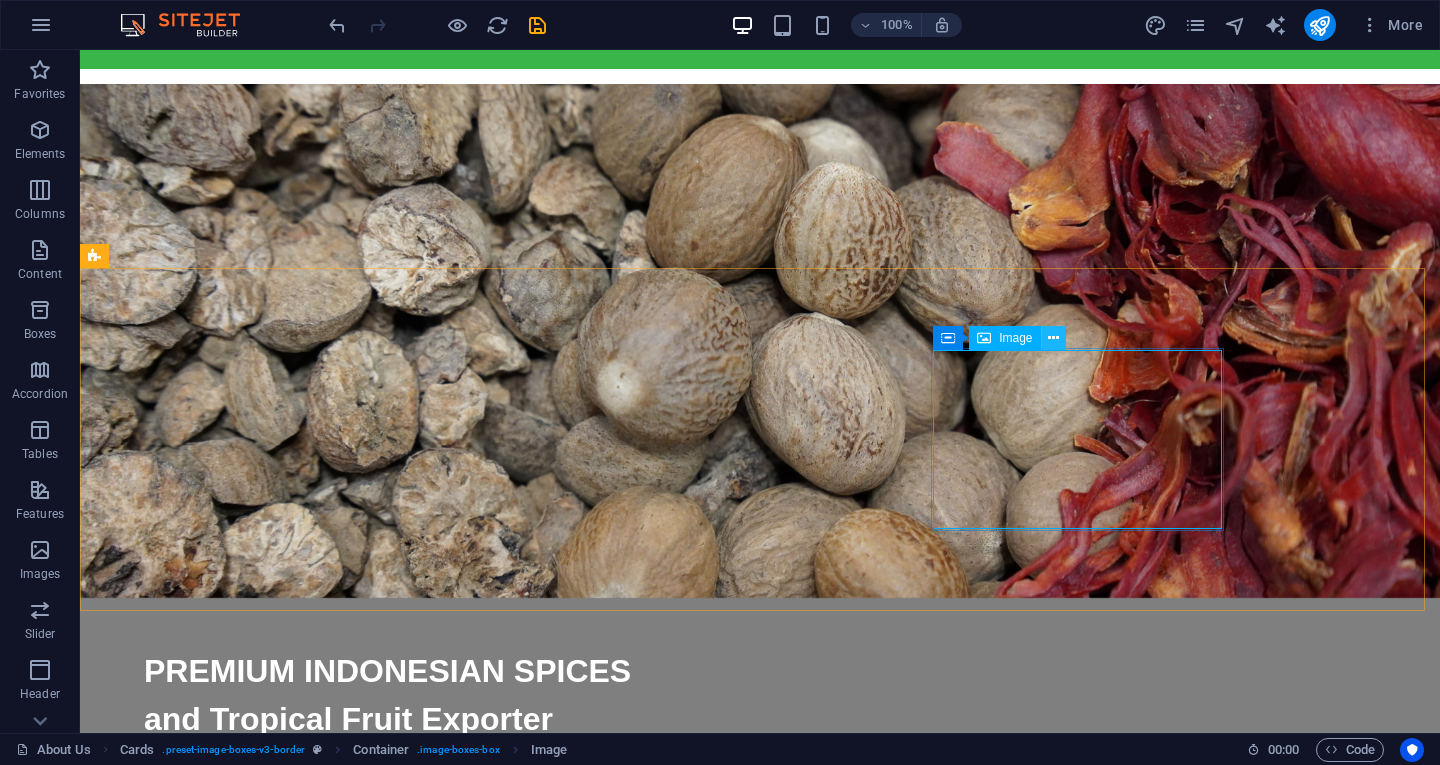 click at bounding box center (1053, 338) 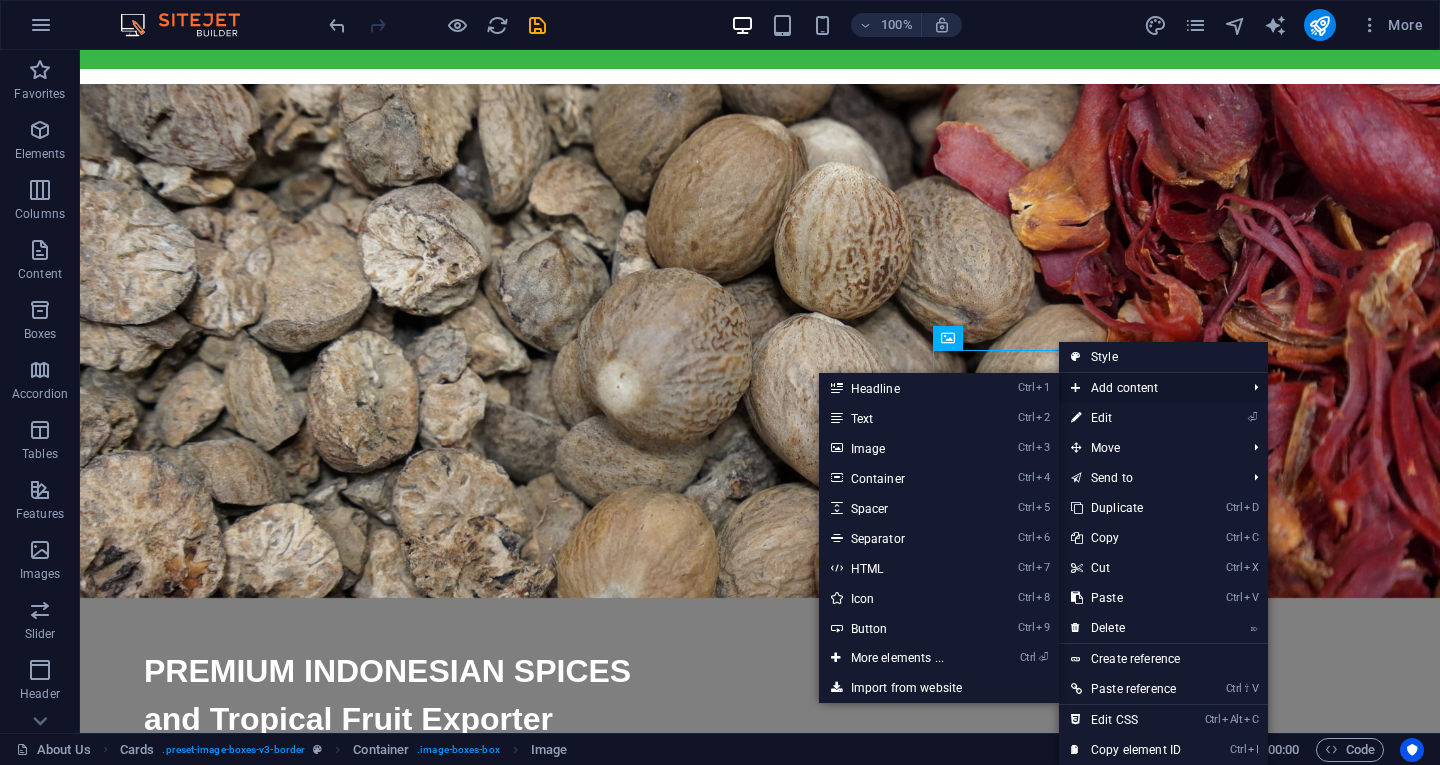 click on "Add content" at bounding box center (1148, 388) 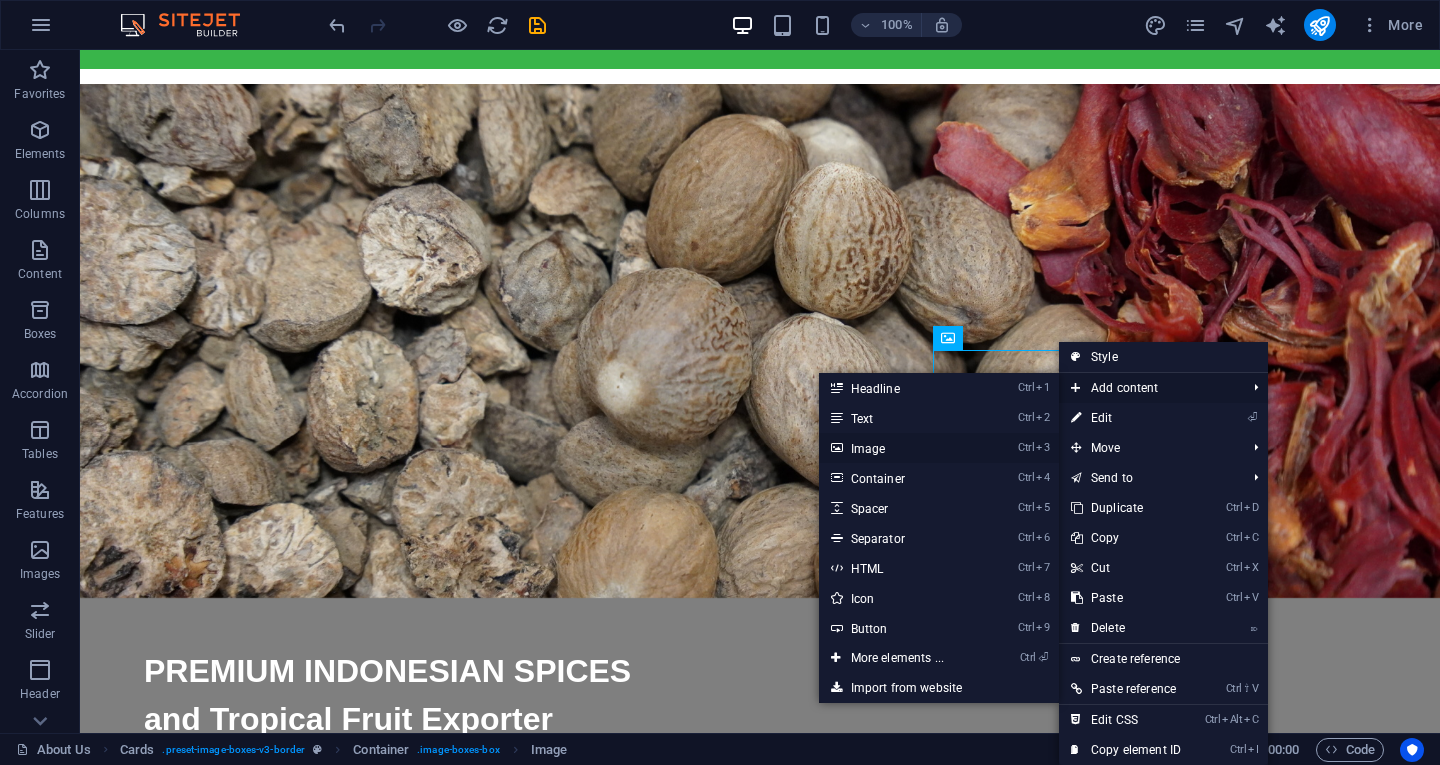click on "Ctrl 3  Image" at bounding box center [901, 448] 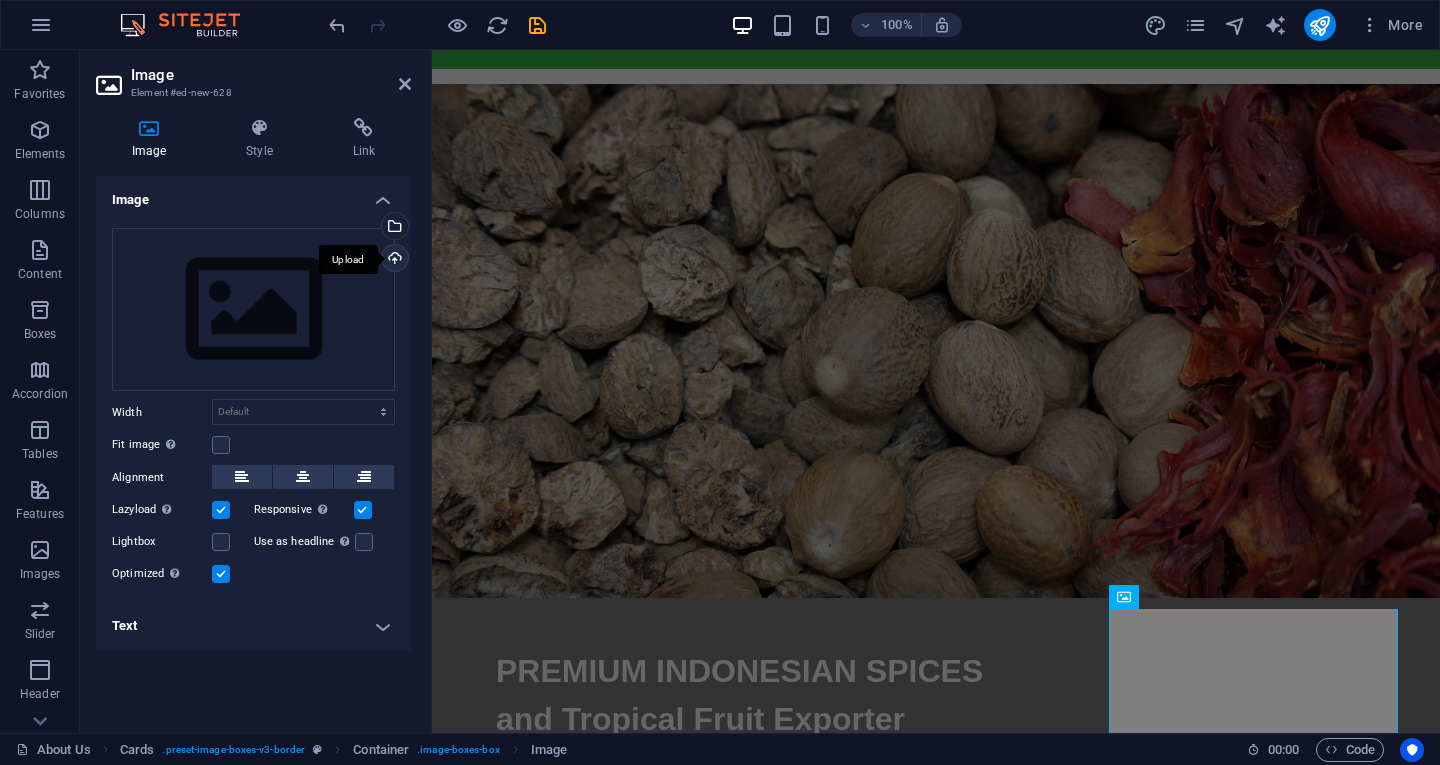 click on "Upload" at bounding box center (393, 260) 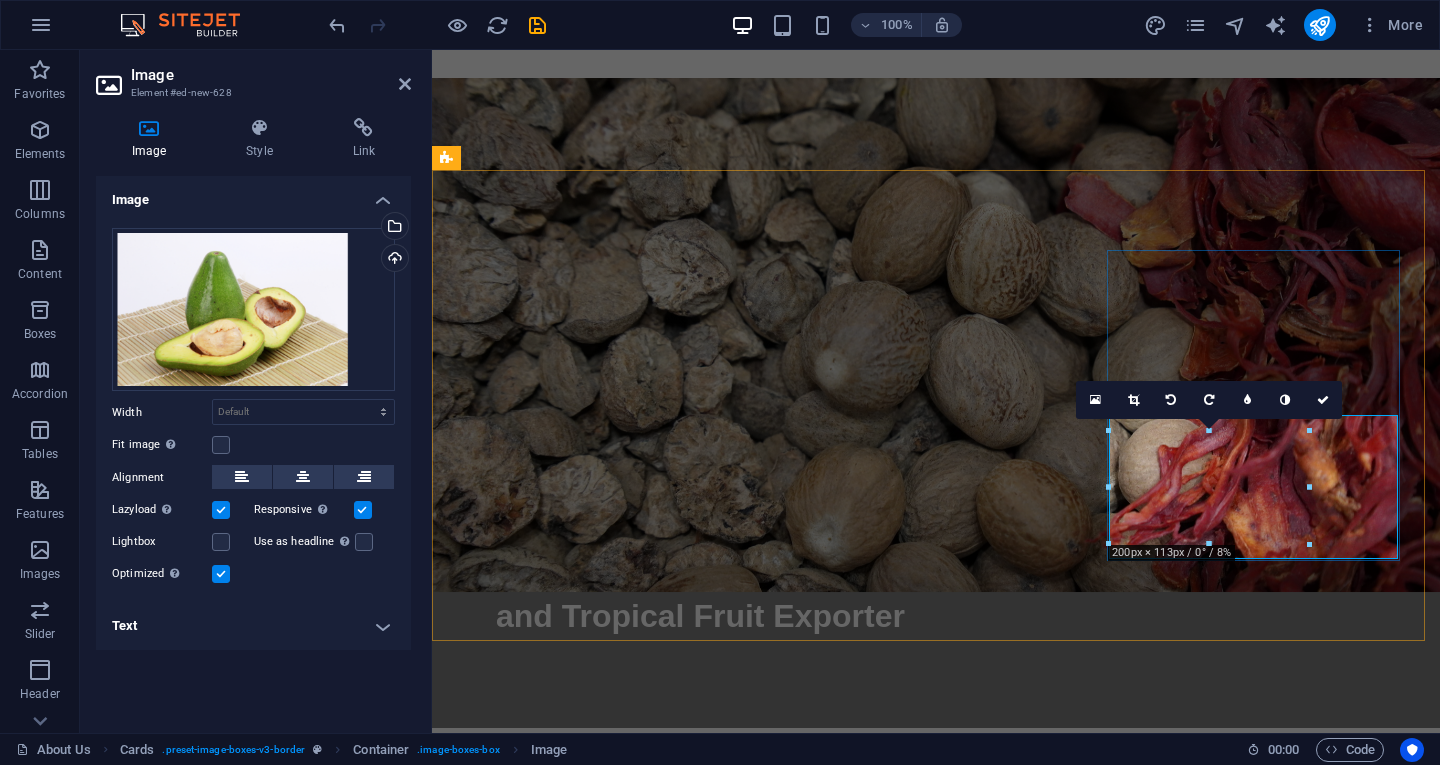 scroll, scrollTop: 524, scrollLeft: 0, axis: vertical 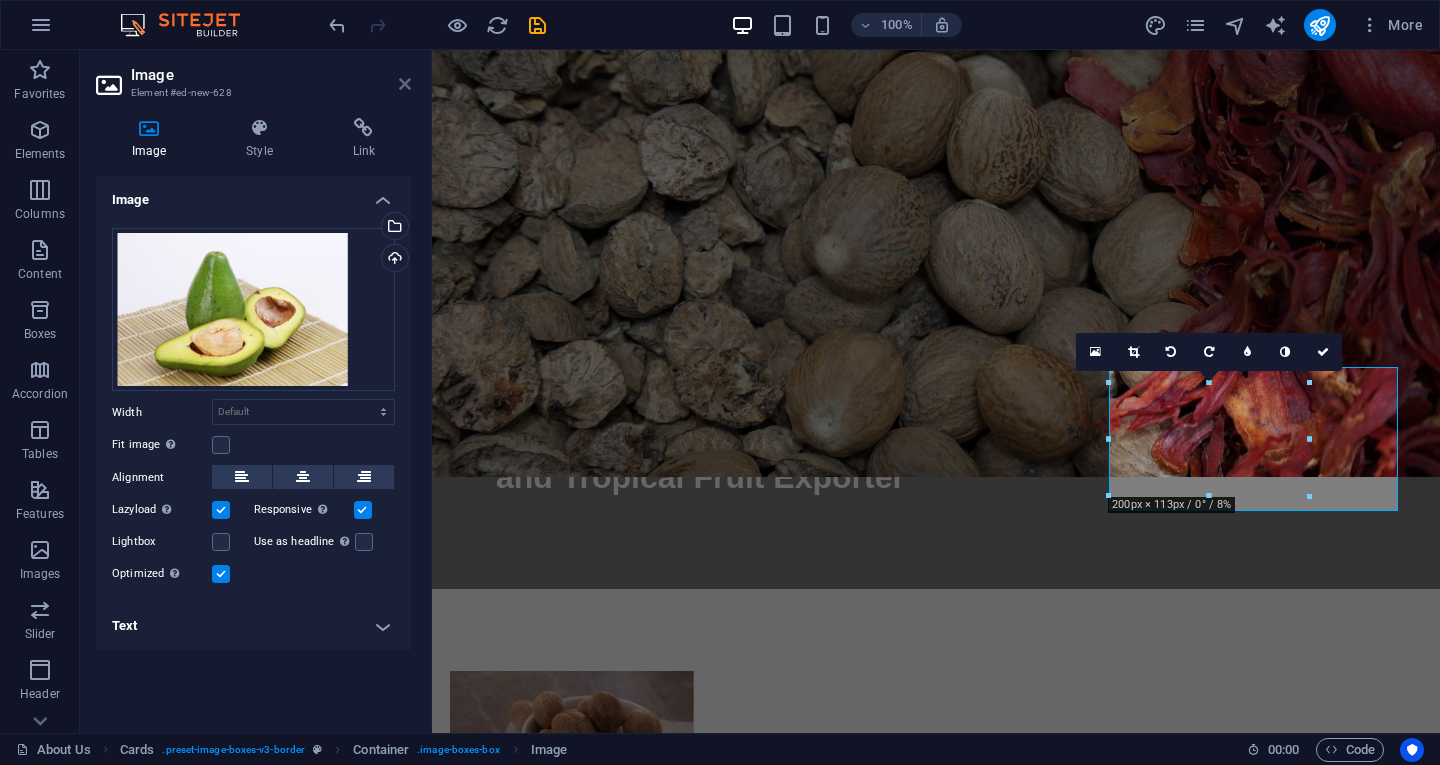 click at bounding box center (405, 84) 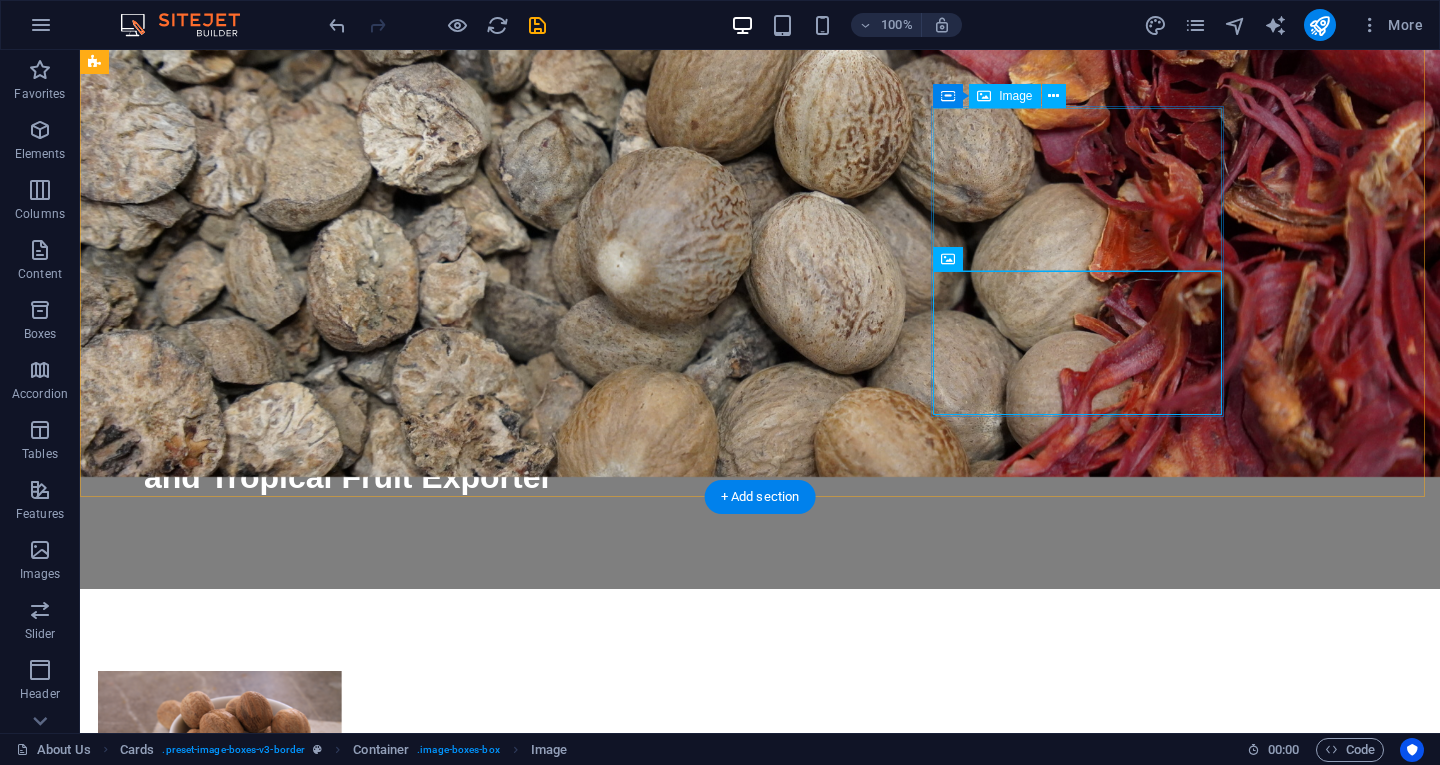 click at bounding box center (242, 1770) 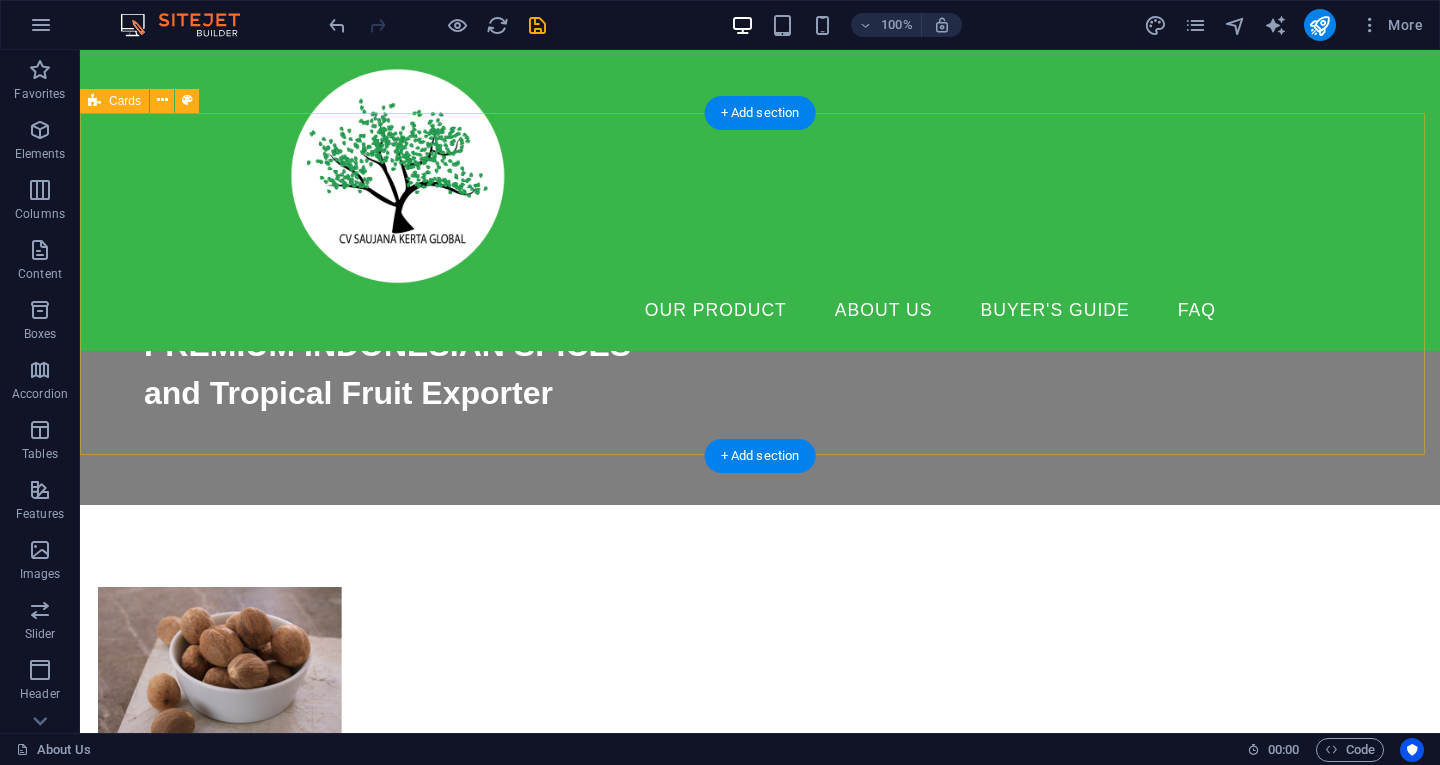 scroll, scrollTop: 235, scrollLeft: 0, axis: vertical 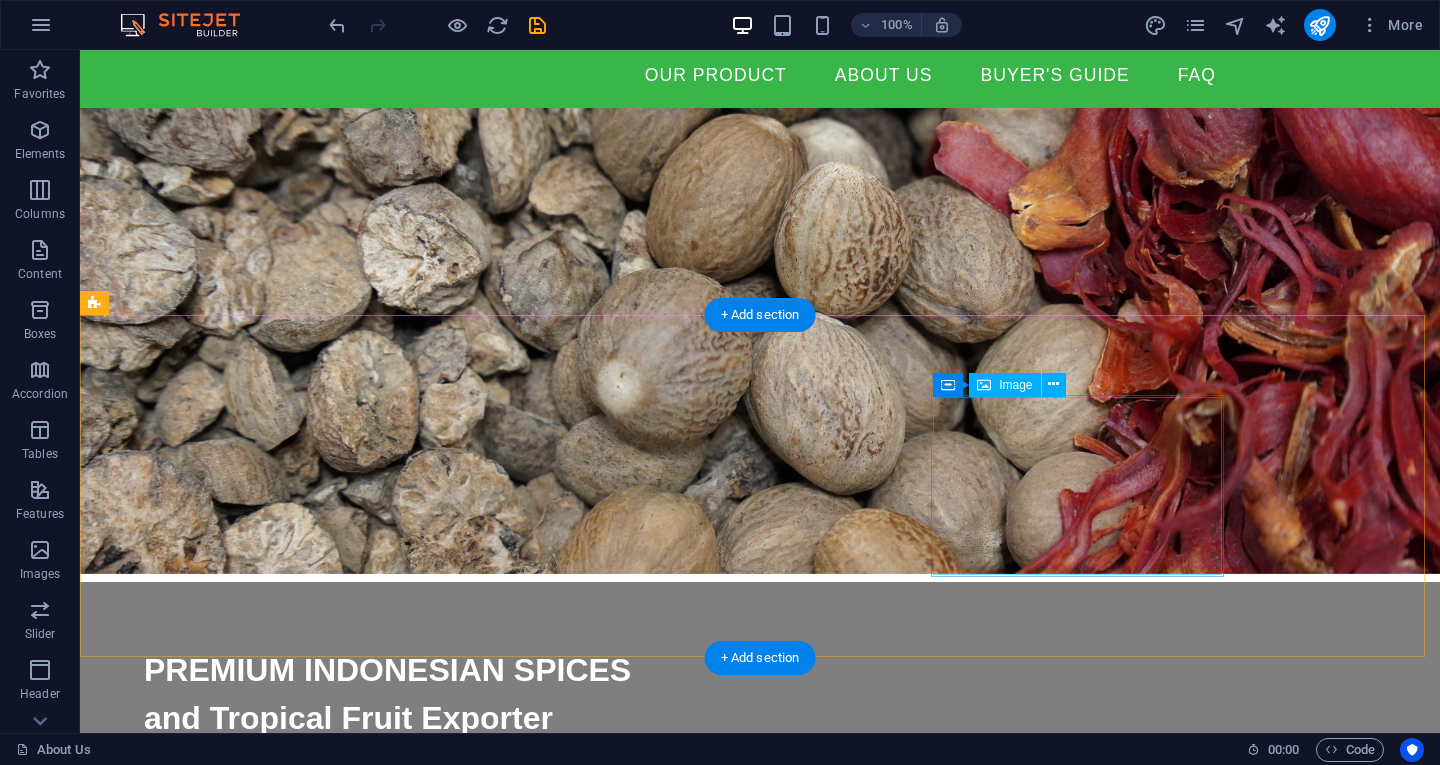 click at bounding box center [242, 2019] 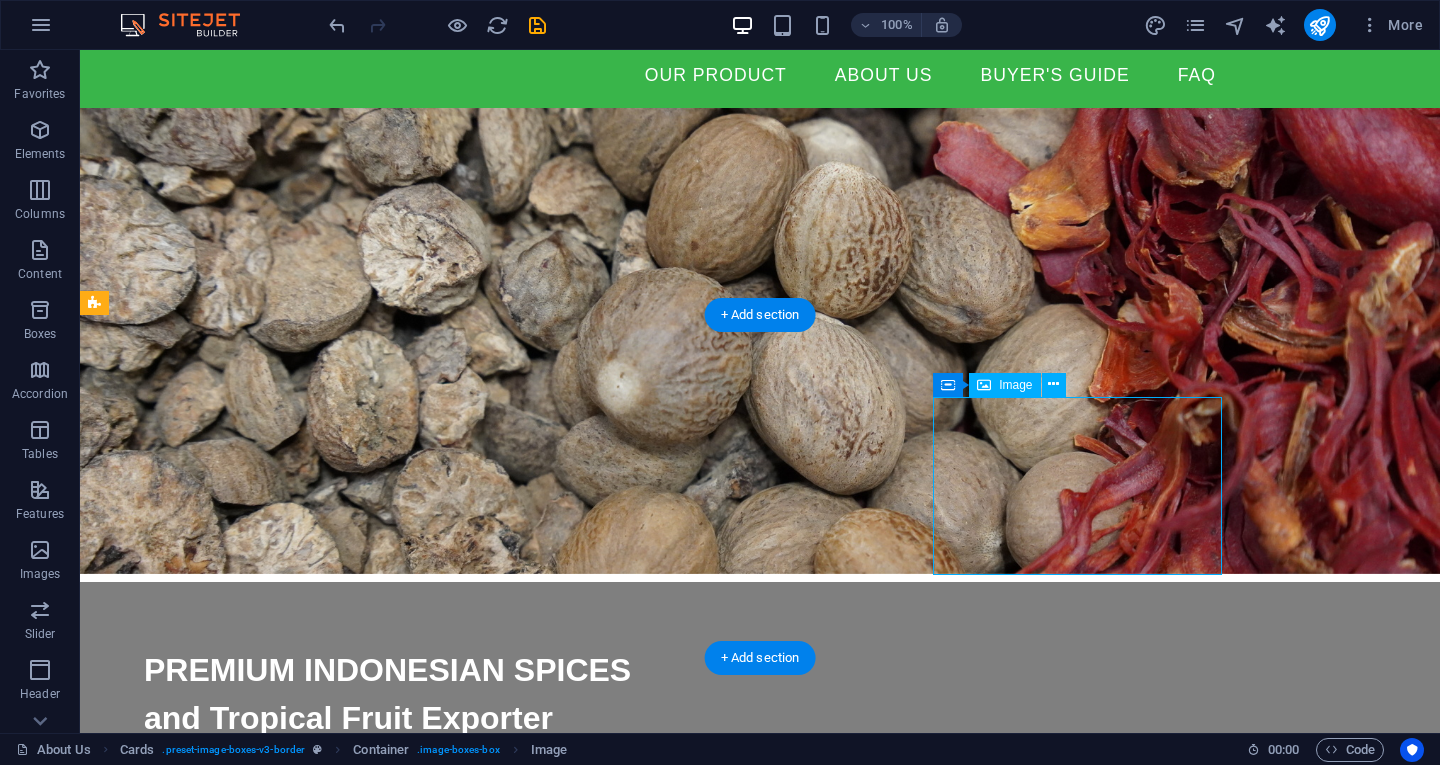click at bounding box center (242, 2019) 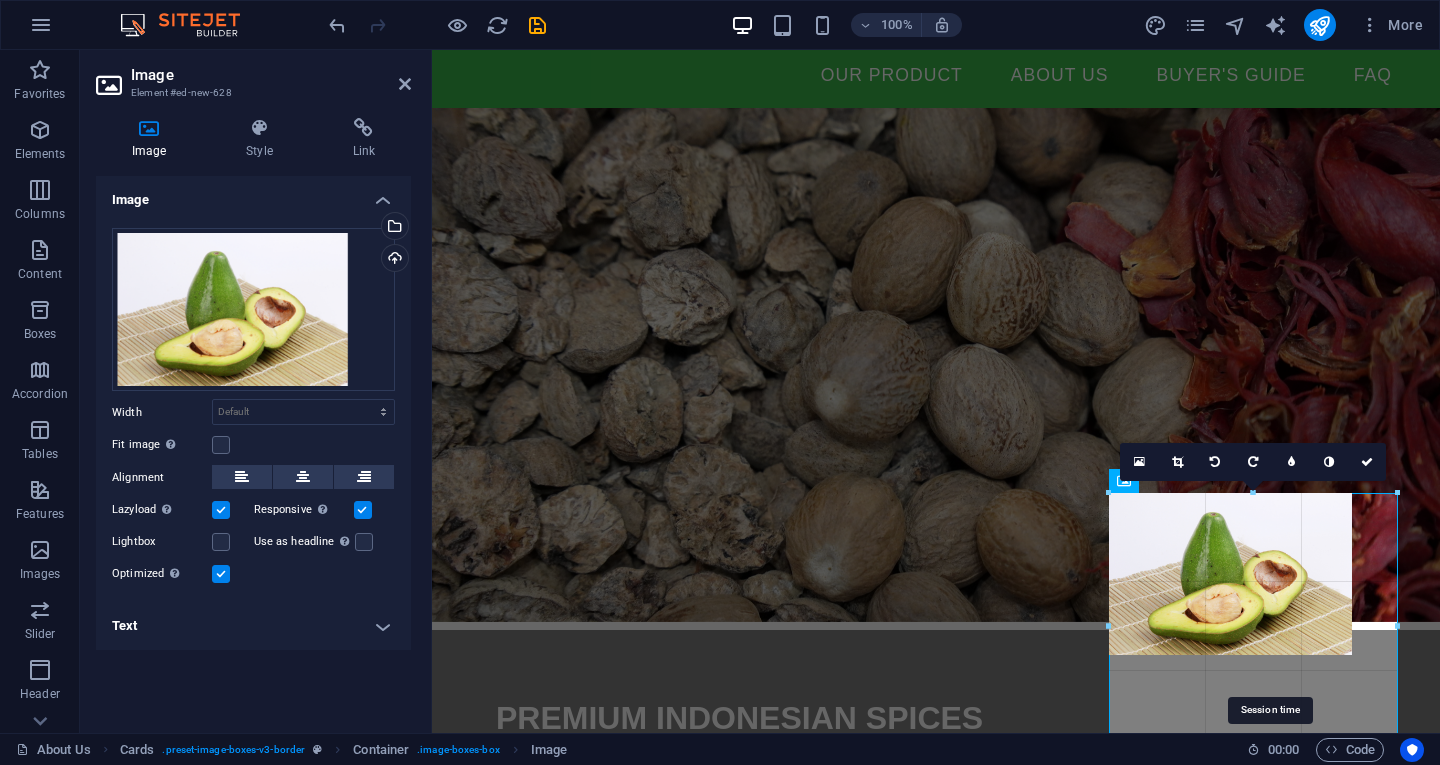 drag, startPoint x: 1256, startPoint y: 657, endPoint x: 1288, endPoint y: 760, distance: 107.856384 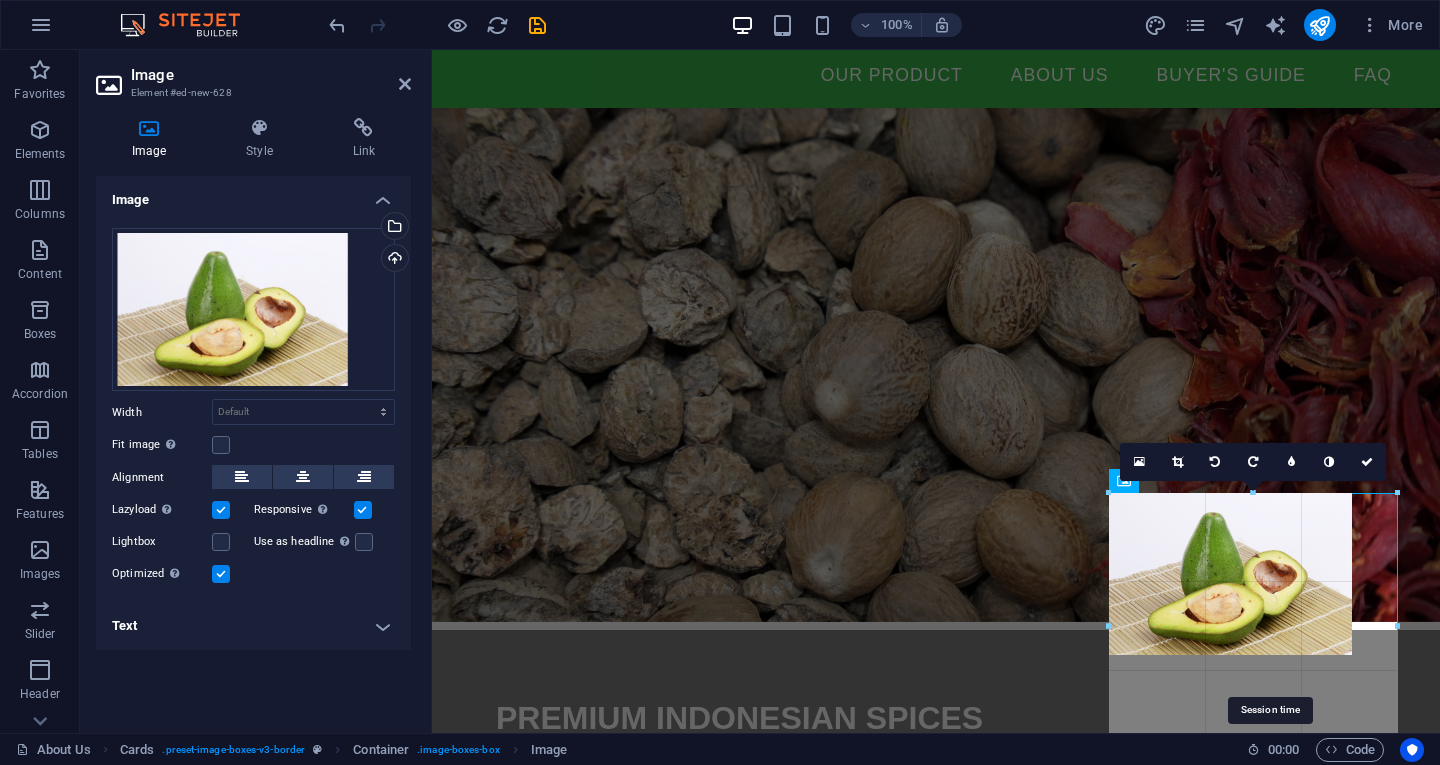type on "288" 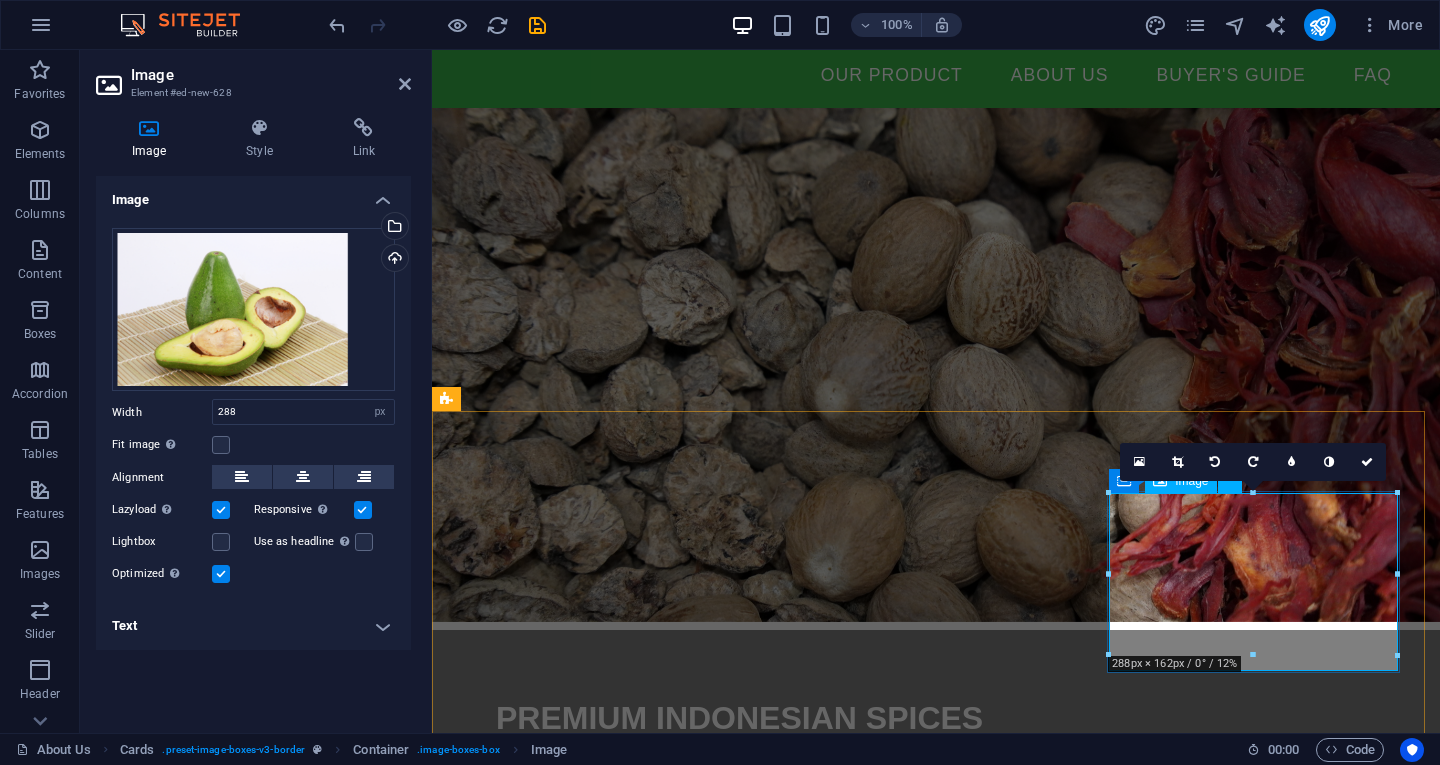 click at bounding box center [594, 1860] 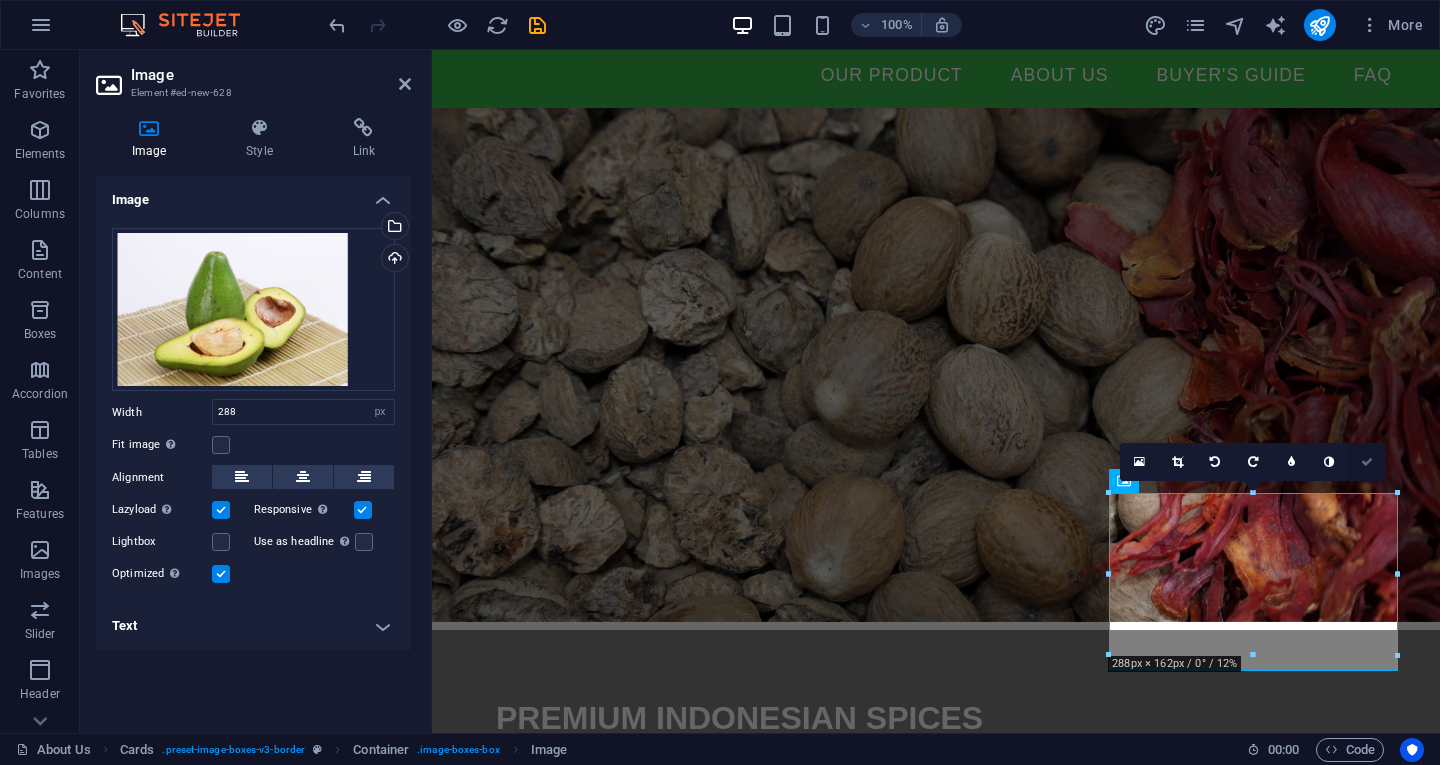 click at bounding box center [1367, 462] 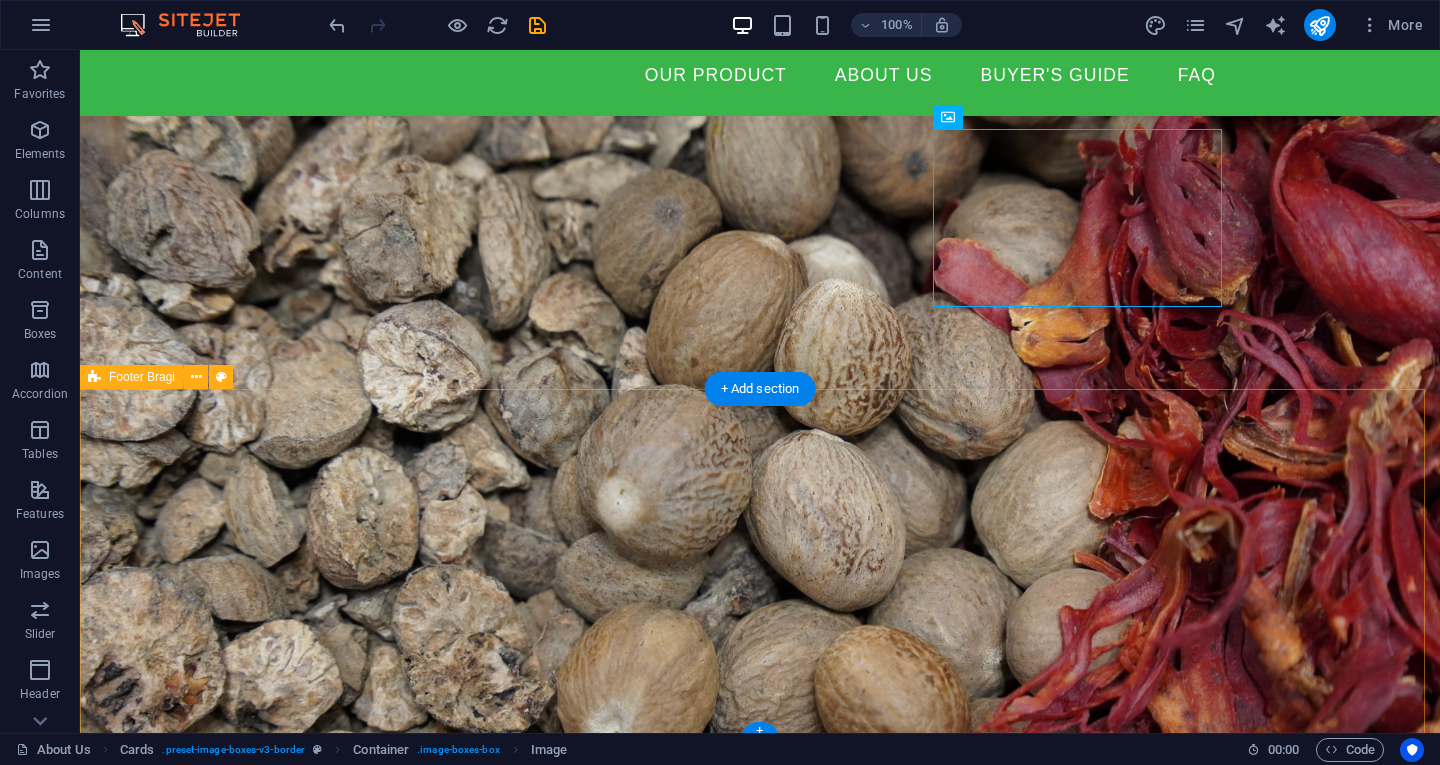 scroll, scrollTop: 503, scrollLeft: 0, axis: vertical 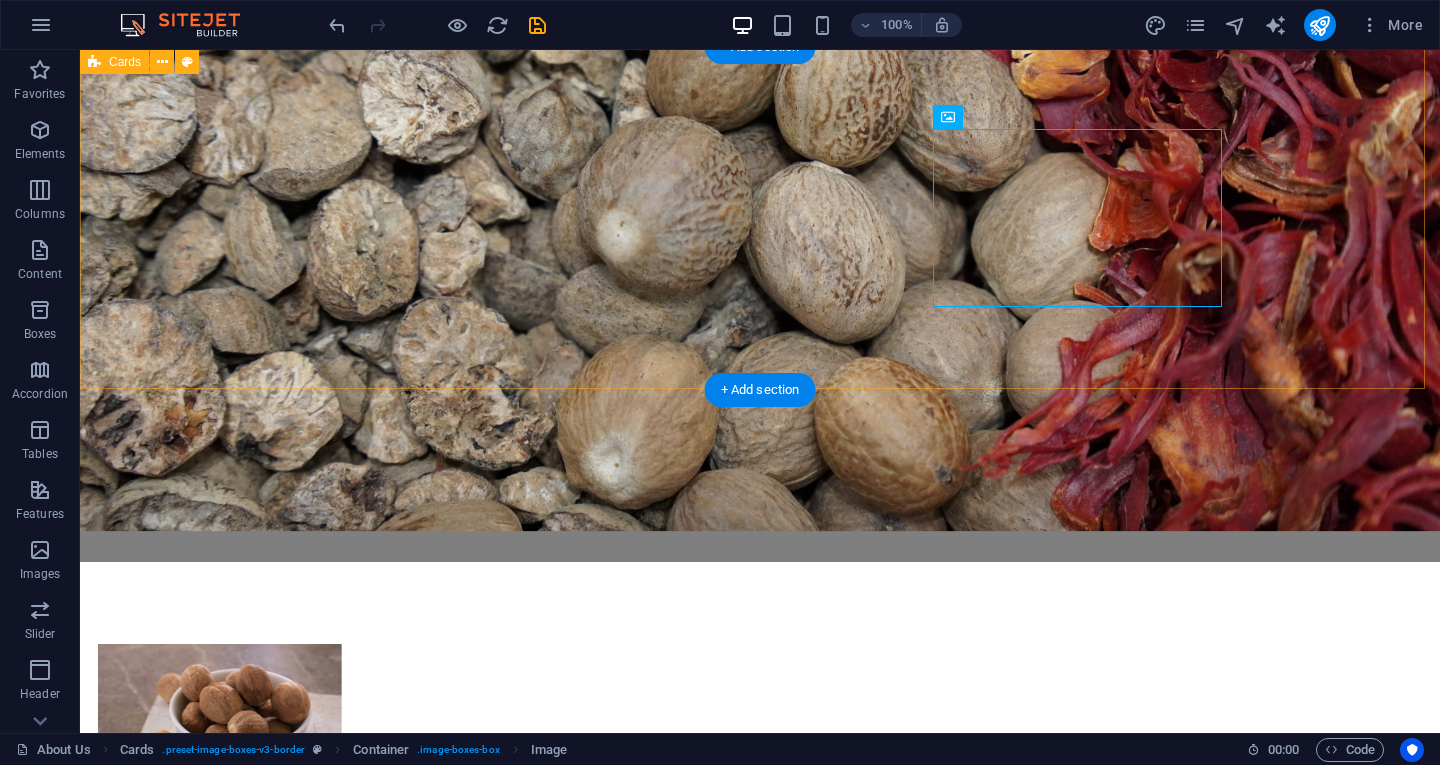 click at bounding box center (760, 1138) 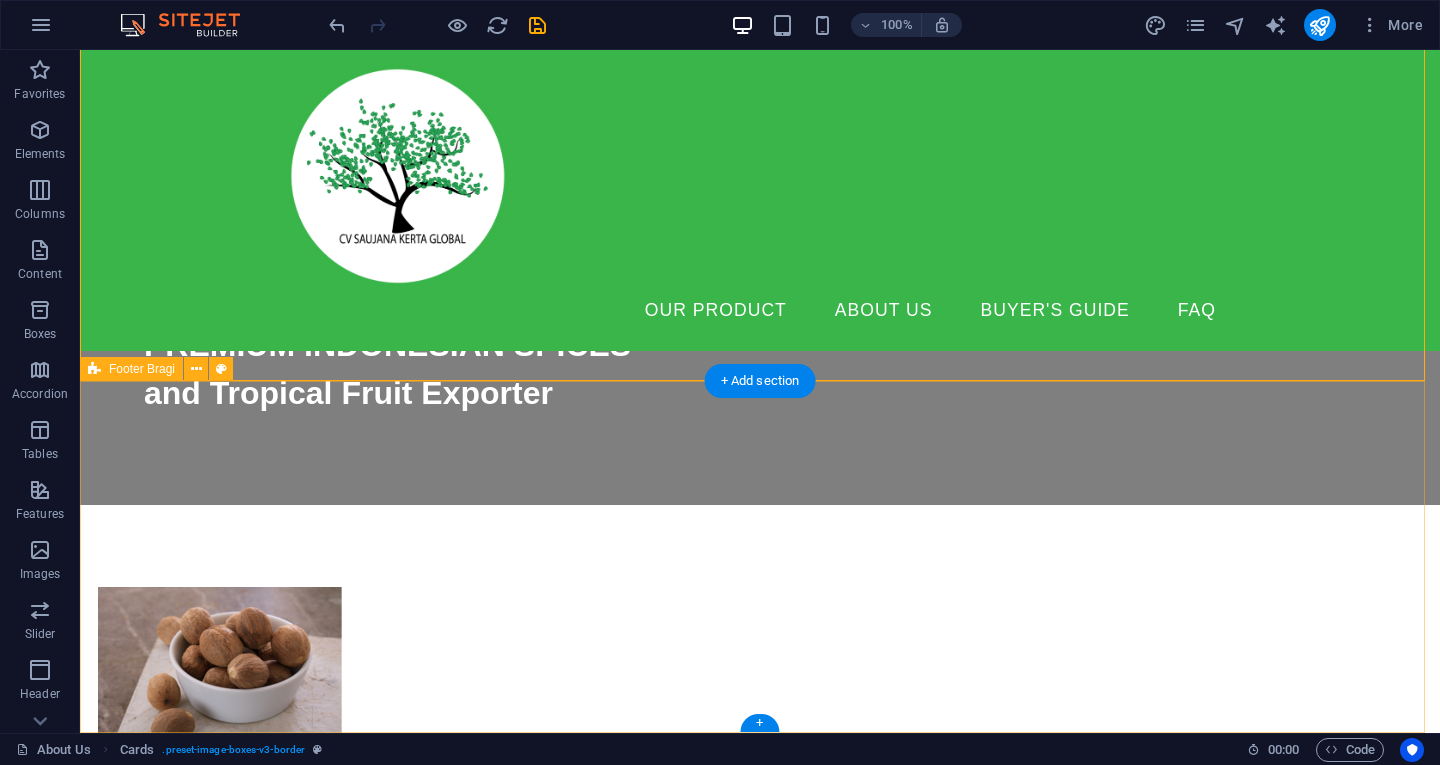 scroll, scrollTop: 375, scrollLeft: 0, axis: vertical 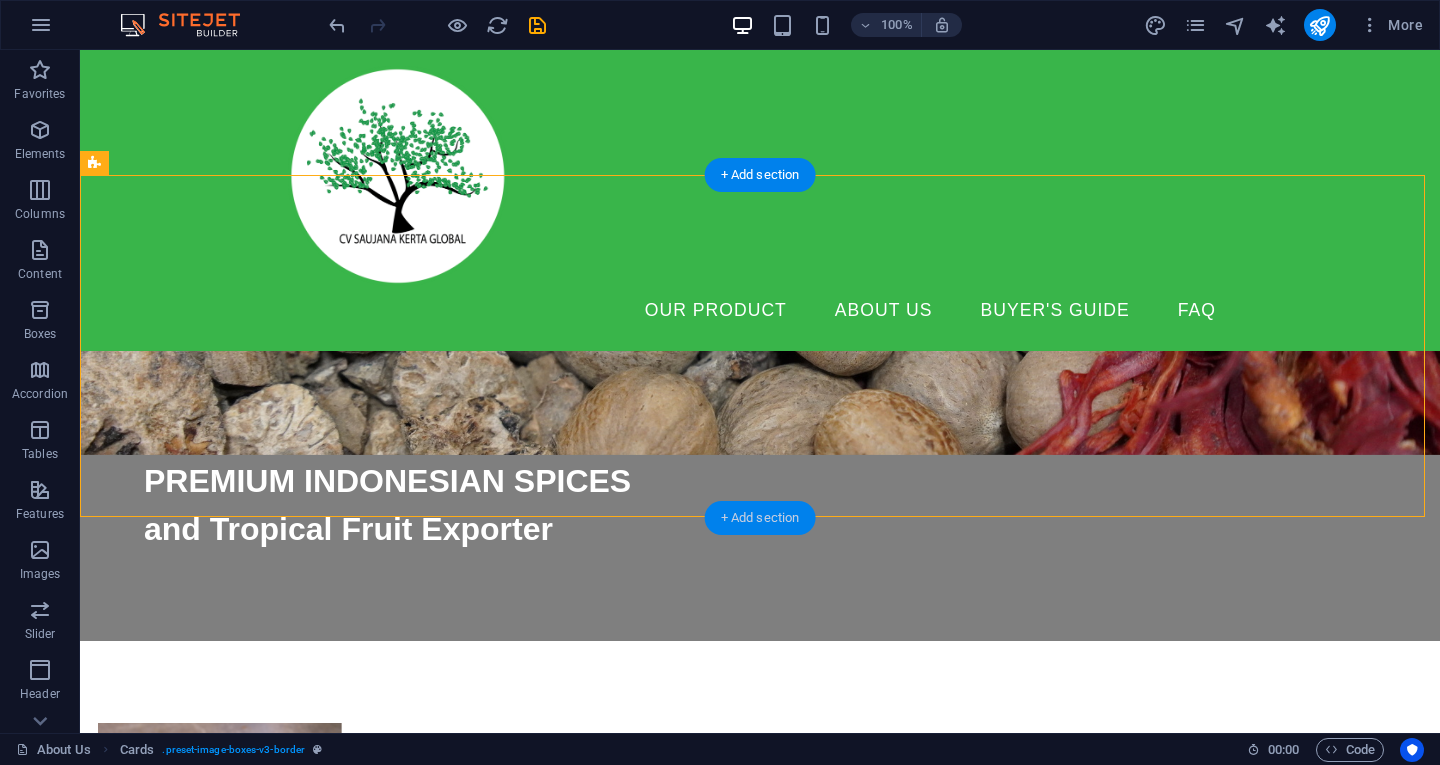 click on "+ Add section" at bounding box center (760, 518) 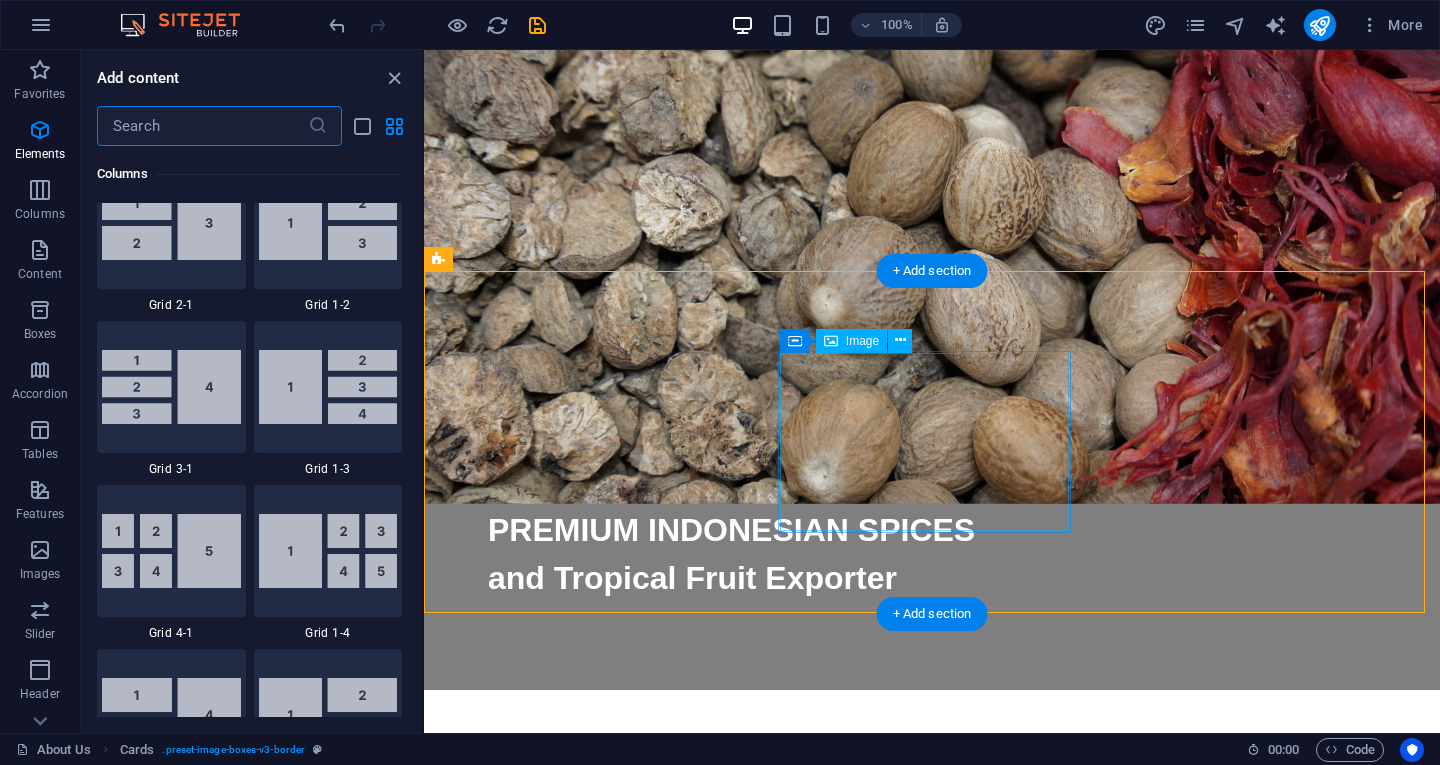 scroll, scrollTop: 3499, scrollLeft: 0, axis: vertical 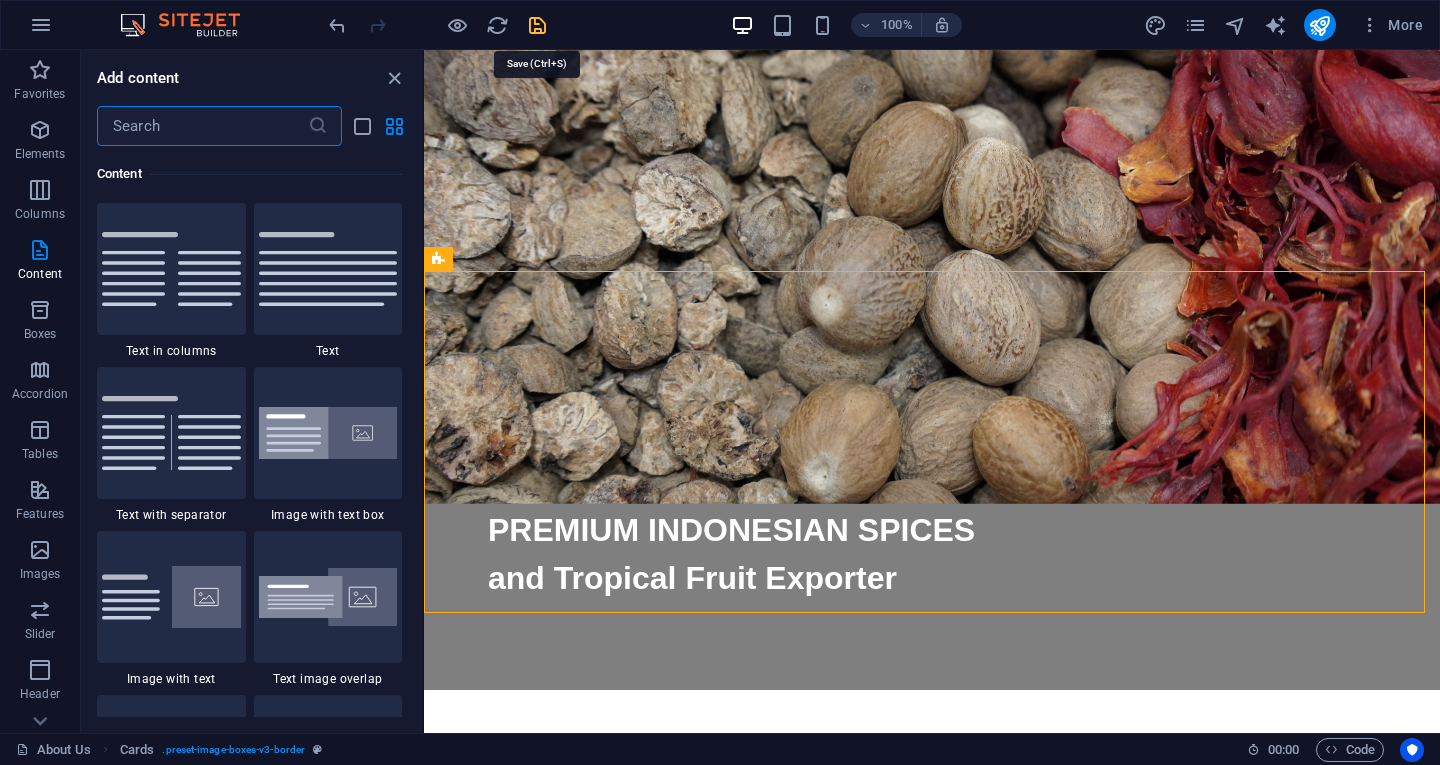 click at bounding box center [537, 25] 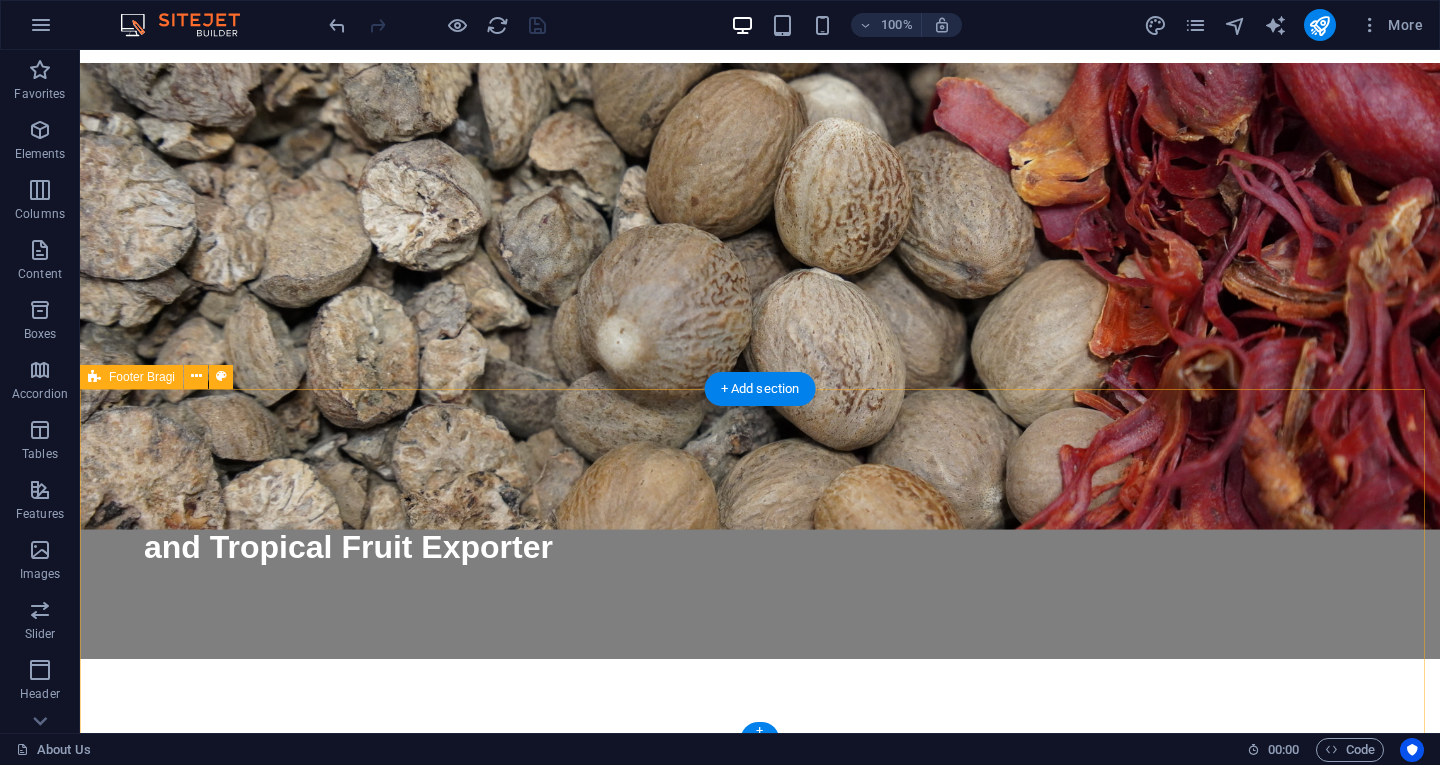 scroll, scrollTop: 504, scrollLeft: 0, axis: vertical 